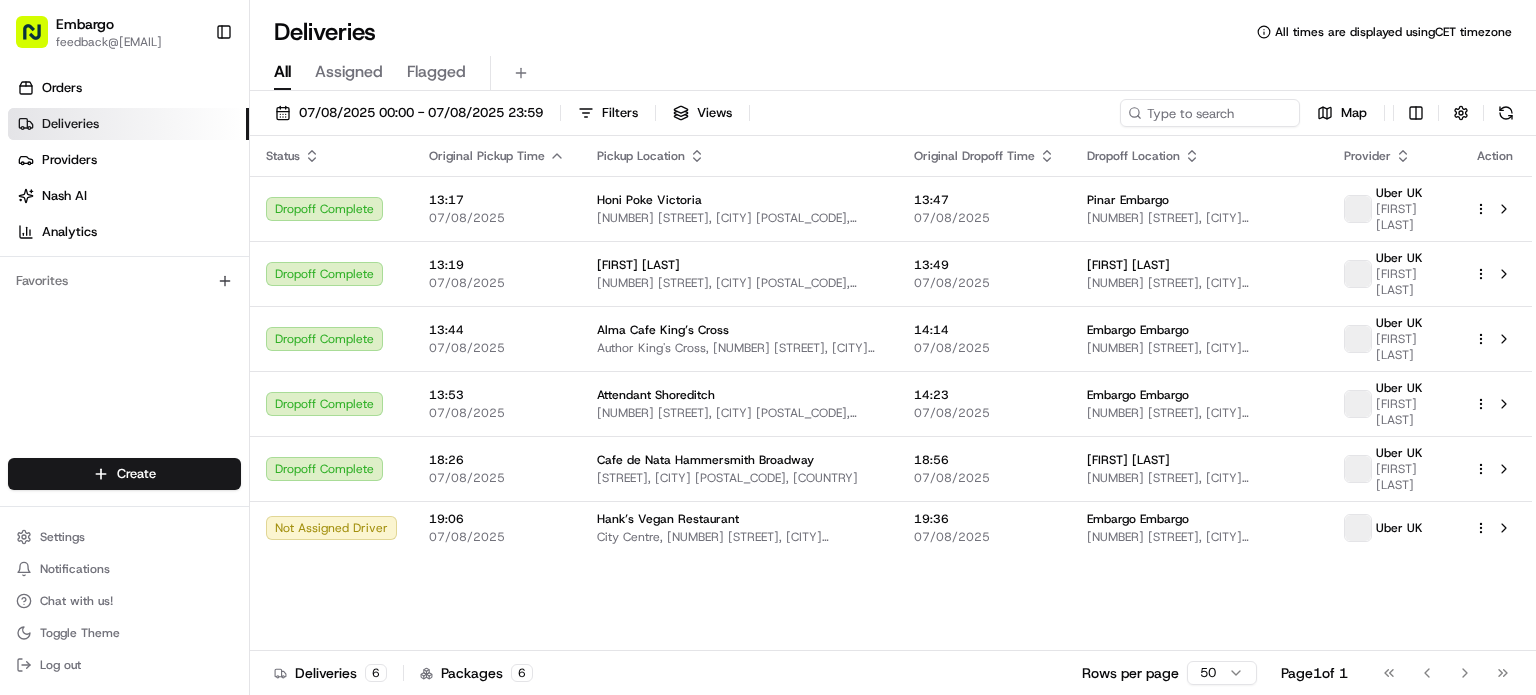 scroll, scrollTop: 0, scrollLeft: 0, axis: both 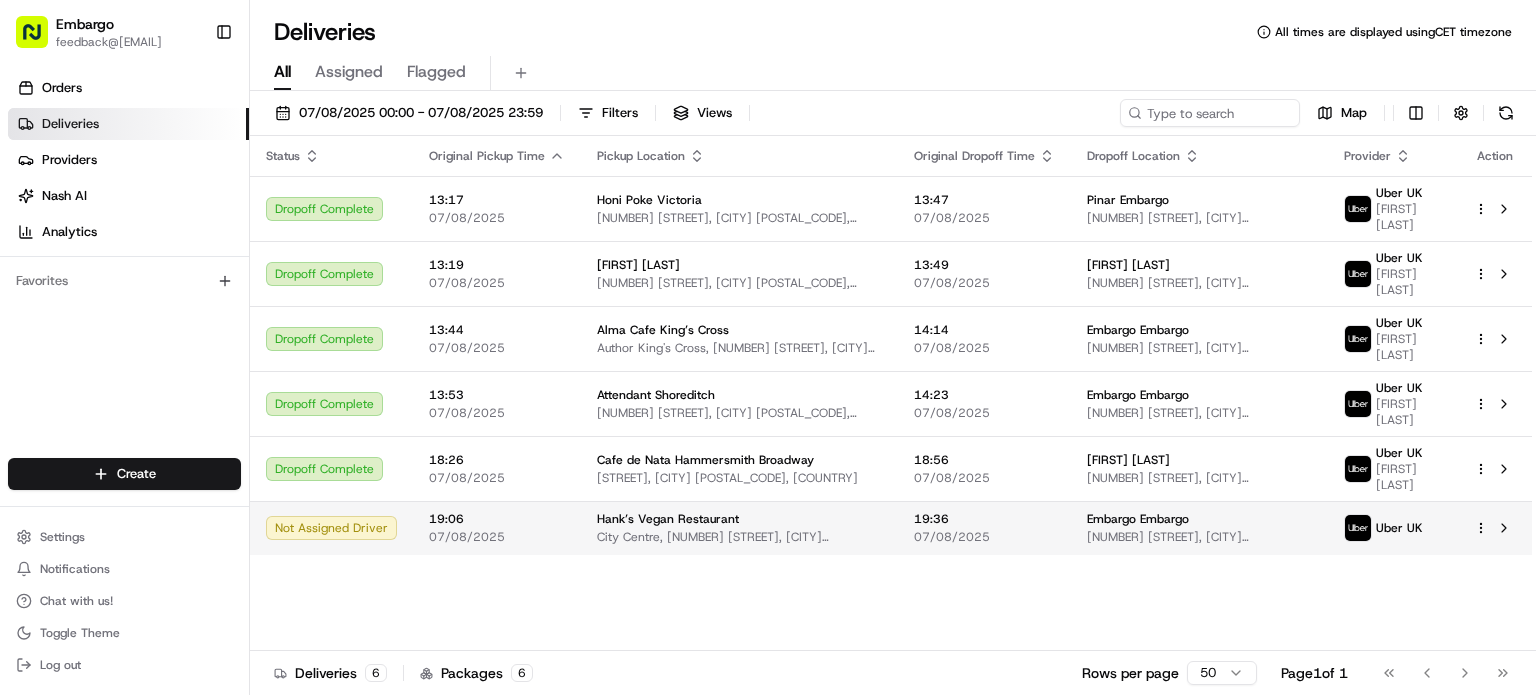 click on "07/08/2025" at bounding box center (497, 537) 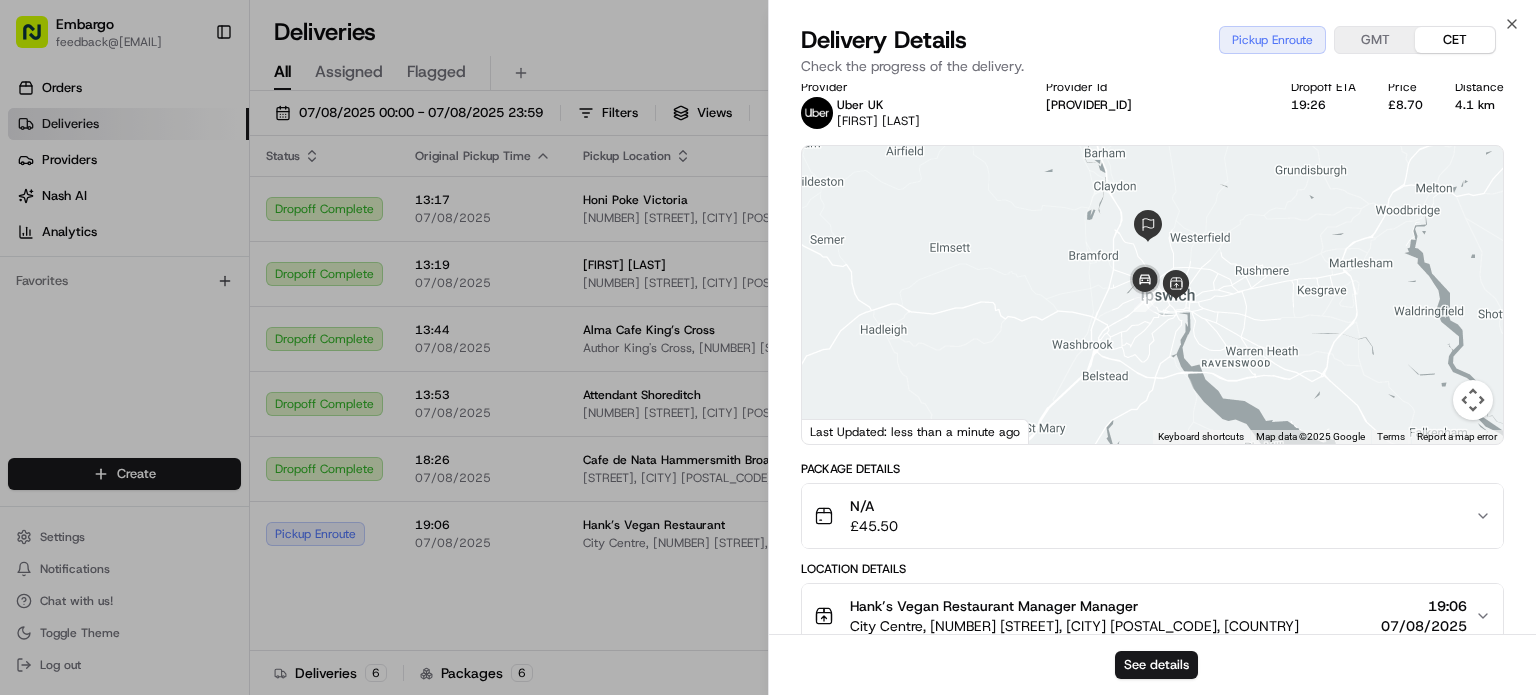 scroll, scrollTop: 0, scrollLeft: 0, axis: both 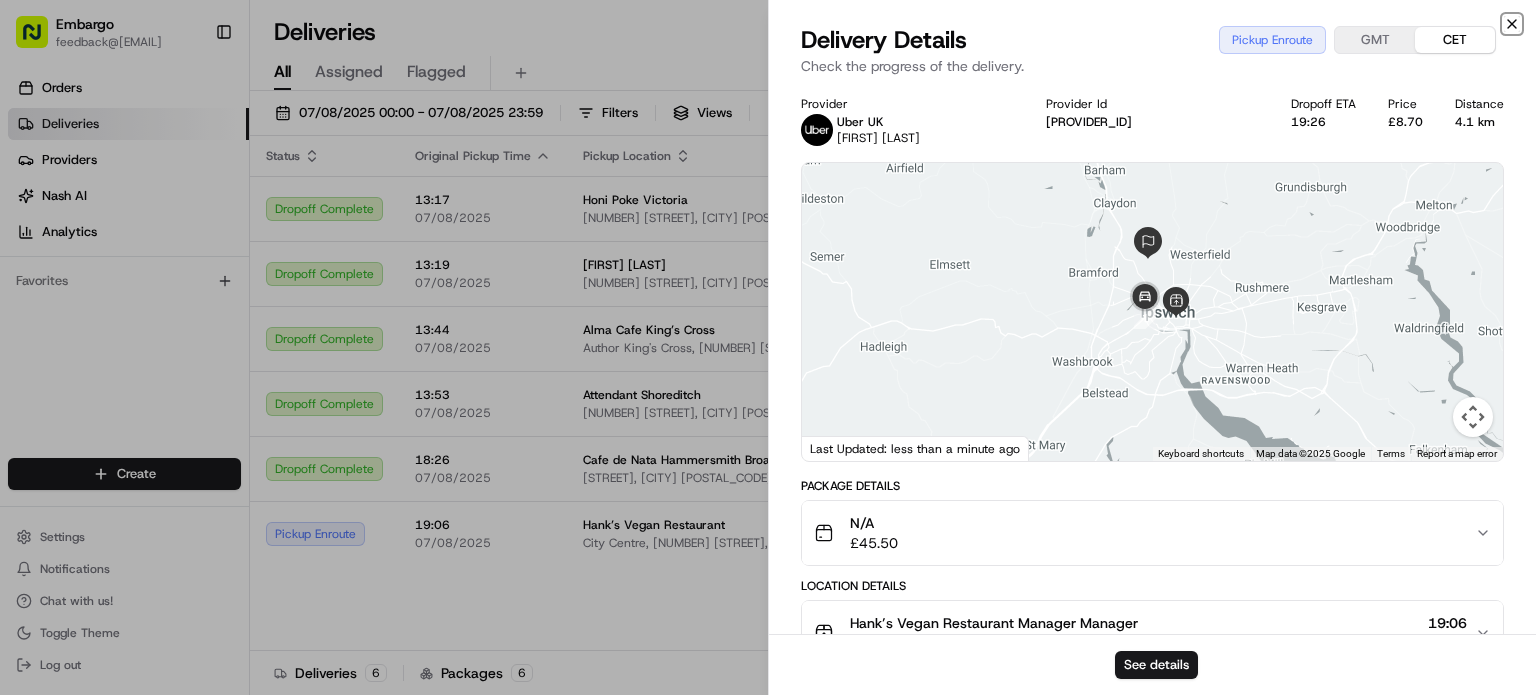 click 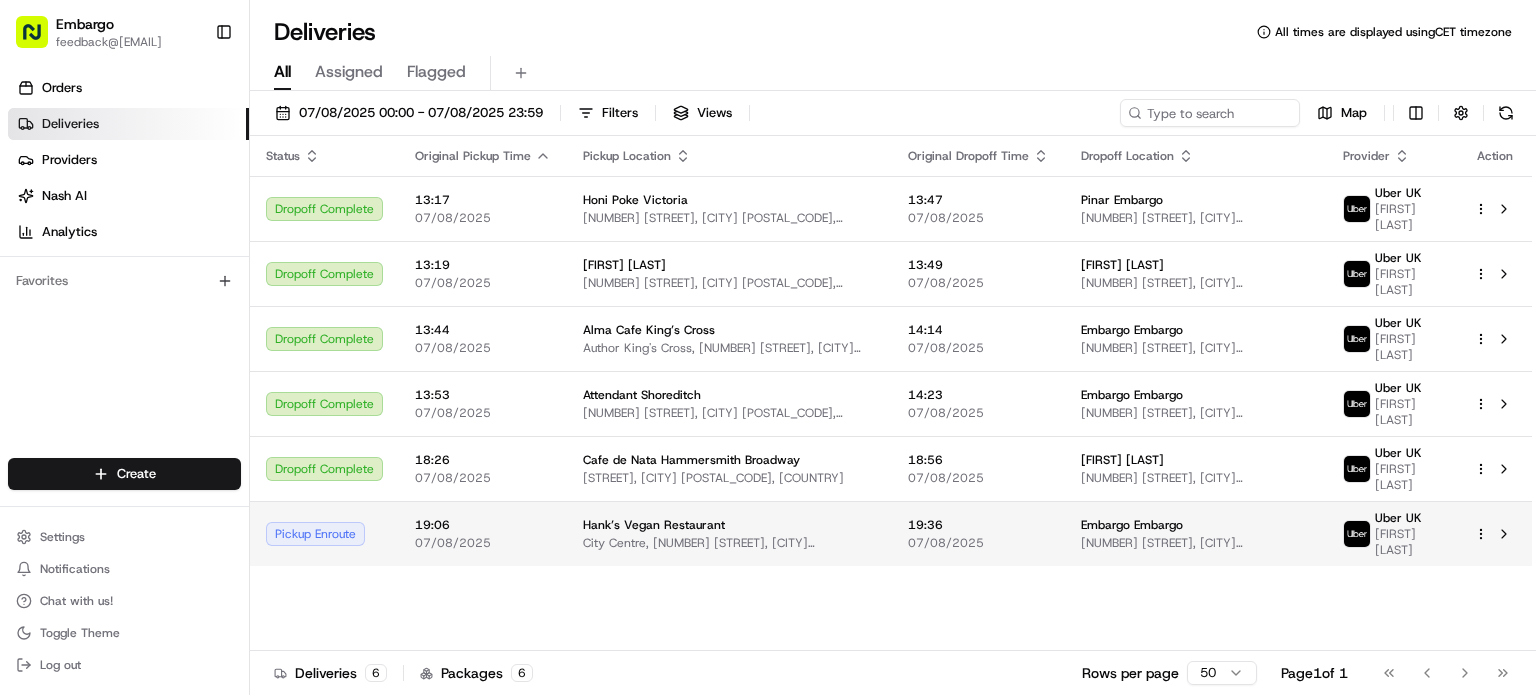 click on "Embargo feedback@embargoapp.com Toggle Sidebar Orders Deliveries Providers Nash AI Analytics Favorites Main Menu Members & Organization Organization Users Roles Preferences Customization Tracking Orchestration Automations Locations Pickup Locations Dropoff Locations Billing Billing Refund Requests Integrations Notification Triggers Webhooks API Keys Request Logs Create Settings Notifications Chat with us! Toggle Theme Log out Deliveries All times are displayed using  CET   timezone All Assigned Flagged 07/08/2025 00:00 - 07/08/2025 23:59 Filters Views Map Status Original Pickup Time Pickup Location Original Dropoff Time Dropoff Location Provider Action Dropoff Complete 13:17 07/08/2025 Honi Poke Victoria 24 Palmer St, London SW1H 0PH, UK 13:47 07/08/2025 Pinar Embargo 192 Sloane St, London SW1X 9QX, UK Uber UK DILAN HITENDRA K. Dropoff Complete 13:19 07/08/2025 Alma Barnes 2-3 Rocks Ln, London SW13 0DB, UK 13:49 07/08/2025 Irina Page 72 Elm Grove Rd, London SW13 0BS, UK Uber UK DINA MARIA C. 6" at bounding box center (768, 347) 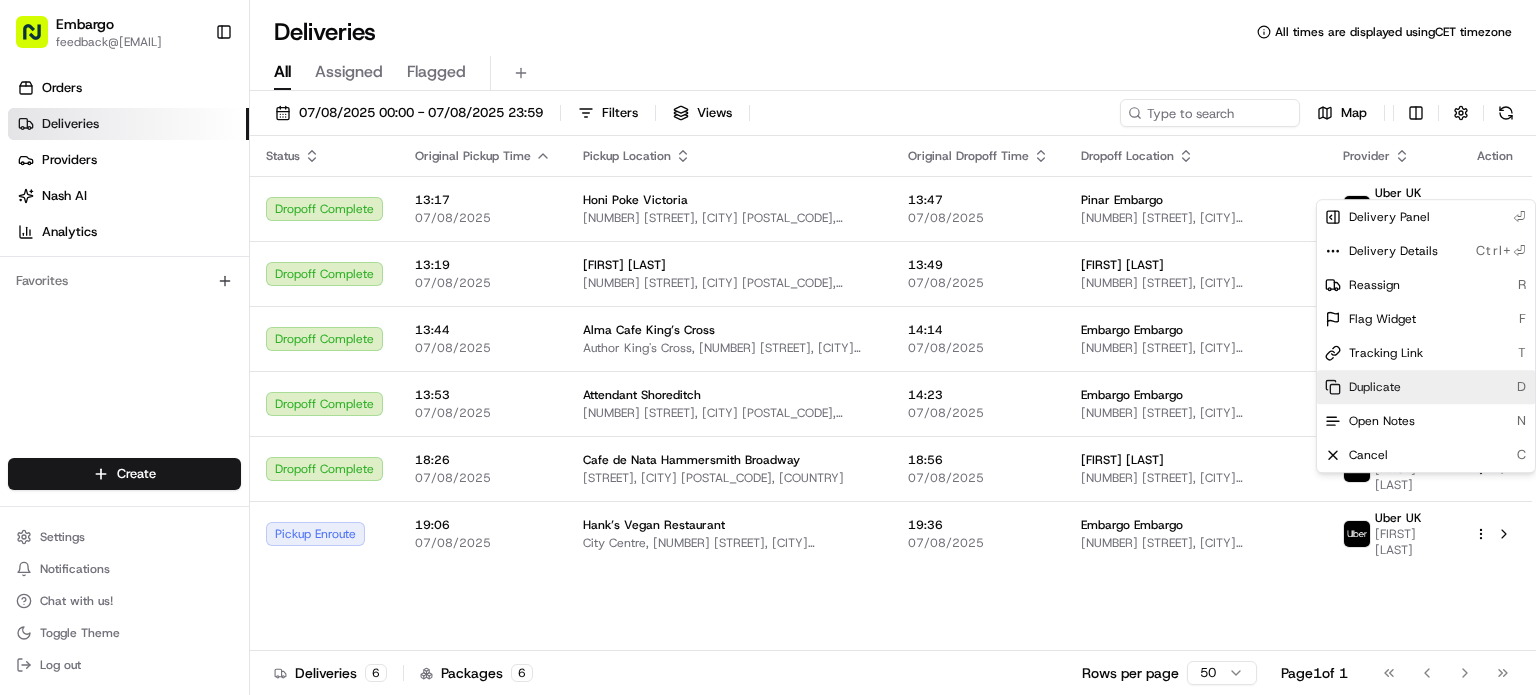 click on "Duplicate" at bounding box center (1375, 387) 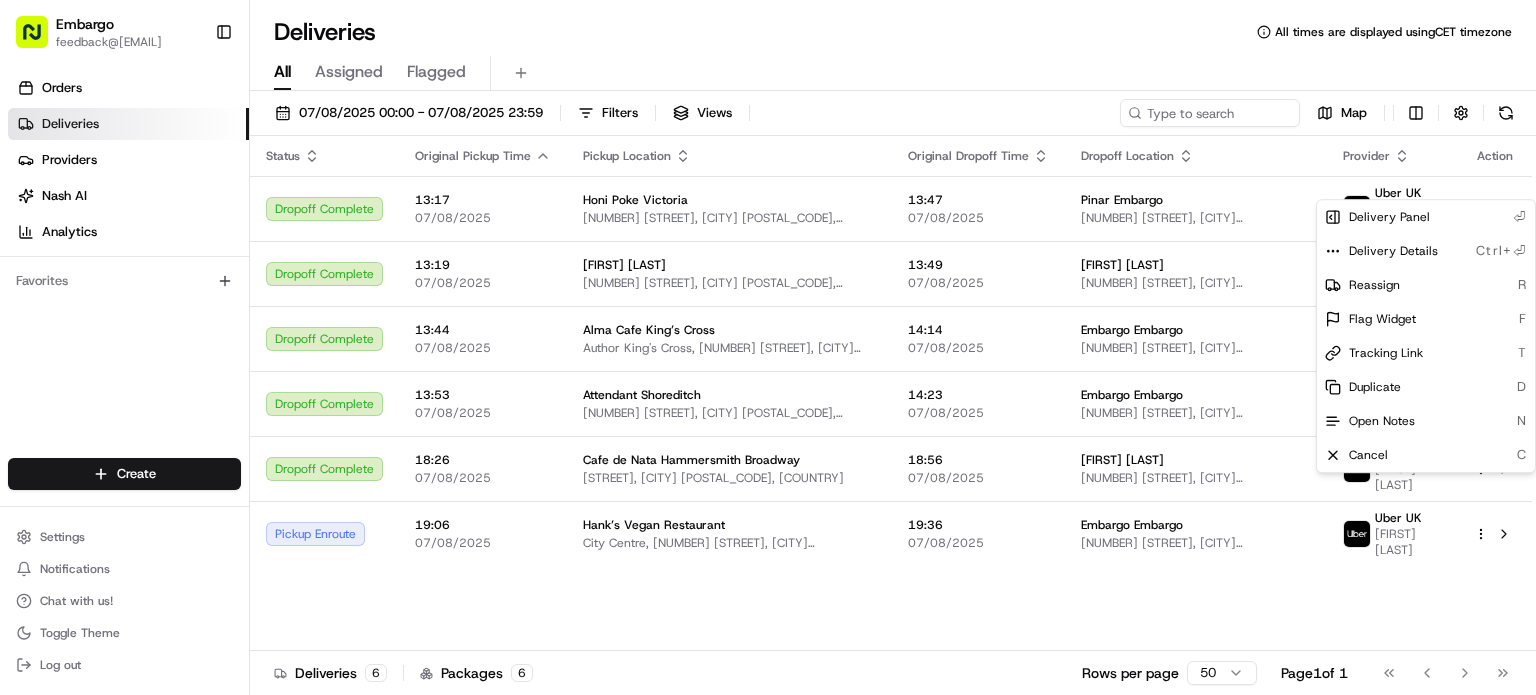 click on "Embargo feedback@embargoapp.com Toggle Sidebar Orders Deliveries Providers Nash AI Analytics Favorites Main Menu Members & Organization Organization Users Roles Preferences Customization Tracking Orchestration Automations Locations Pickup Locations Dropoff Locations Billing Billing Refund Requests Integrations Notification Triggers Webhooks API Keys Request Logs Create Settings Notifications Chat with us! Toggle Theme Log out Deliveries All times are displayed using  CET   timezone All Assigned Flagged 07/08/2025 00:00 - 07/08/2025 23:59 Filters Views Map Status Original Pickup Time Pickup Location Original Dropoff Time Dropoff Location Provider Action Dropoff Complete 13:17 07/08/2025 Honi Poke Victoria 24 Palmer St, London SW1H 0PH, UK 13:47 07/08/2025 Pinar Embargo 192 Sloane St, London SW1X 9QX, UK Uber UK DILAN HITENDRA K. Dropoff Complete 13:19 07/08/2025 Alma Barnes 2-3 Rocks Ln, London SW13 0DB, UK 13:49 07/08/2025 Irina Page 72 Elm Grove Rd, London SW13 0BS, UK Uber UK DINA MARIA C. 6" at bounding box center (768, 347) 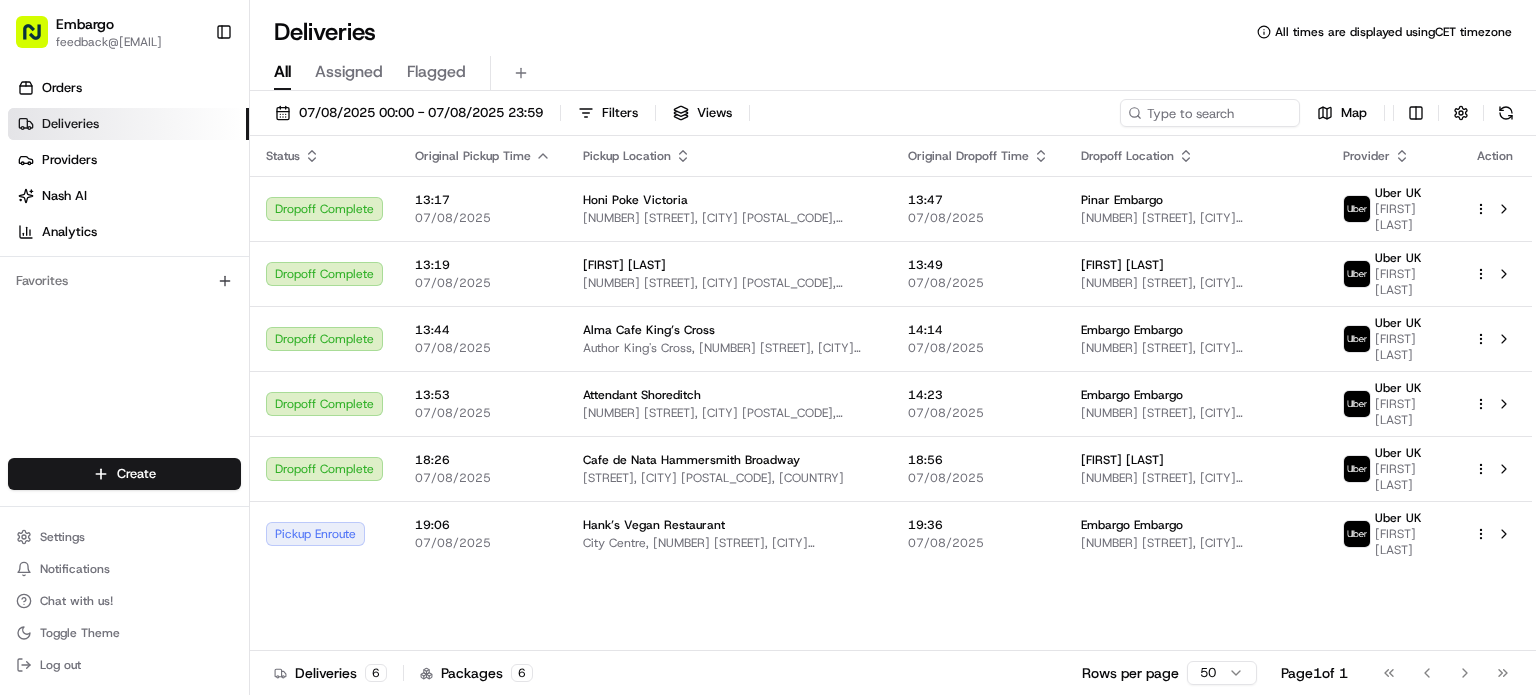 click on "Embargo feedback@embargoapp.com Toggle Sidebar Orders Deliveries Providers Nash AI Analytics Favorites Main Menu Members & Organization Organization Users Roles Preferences Customization Tracking Orchestration Automations Locations Pickup Locations Dropoff Locations Billing Billing Refund Requests Integrations Notification Triggers Webhooks API Keys Request Logs Create Settings Notifications Chat with us! Toggle Theme Log out Deliveries All times are displayed using  CET   timezone All Assigned Flagged 07/08/2025 00:00 - 07/08/2025 23:59 Filters Views Map Status Original Pickup Time Pickup Location Original Dropoff Time Dropoff Location Provider Action Dropoff Complete 13:17 07/08/2025 Honi Poke Victoria 24 Palmer St, London SW1H 0PH, UK 13:47 07/08/2025 Pinar Embargo 192 Sloane St, London SW1X 9QX, UK Uber UK DILAN HITENDRA K. Dropoff Complete 13:19 07/08/2025 Alma Barnes 2-3 Rocks Ln, London SW13 0DB, UK 13:49 07/08/2025 Irina Page 72 Elm Grove Rd, London SW13 0BS, UK Uber UK DINA MARIA C. 6" at bounding box center [768, 347] 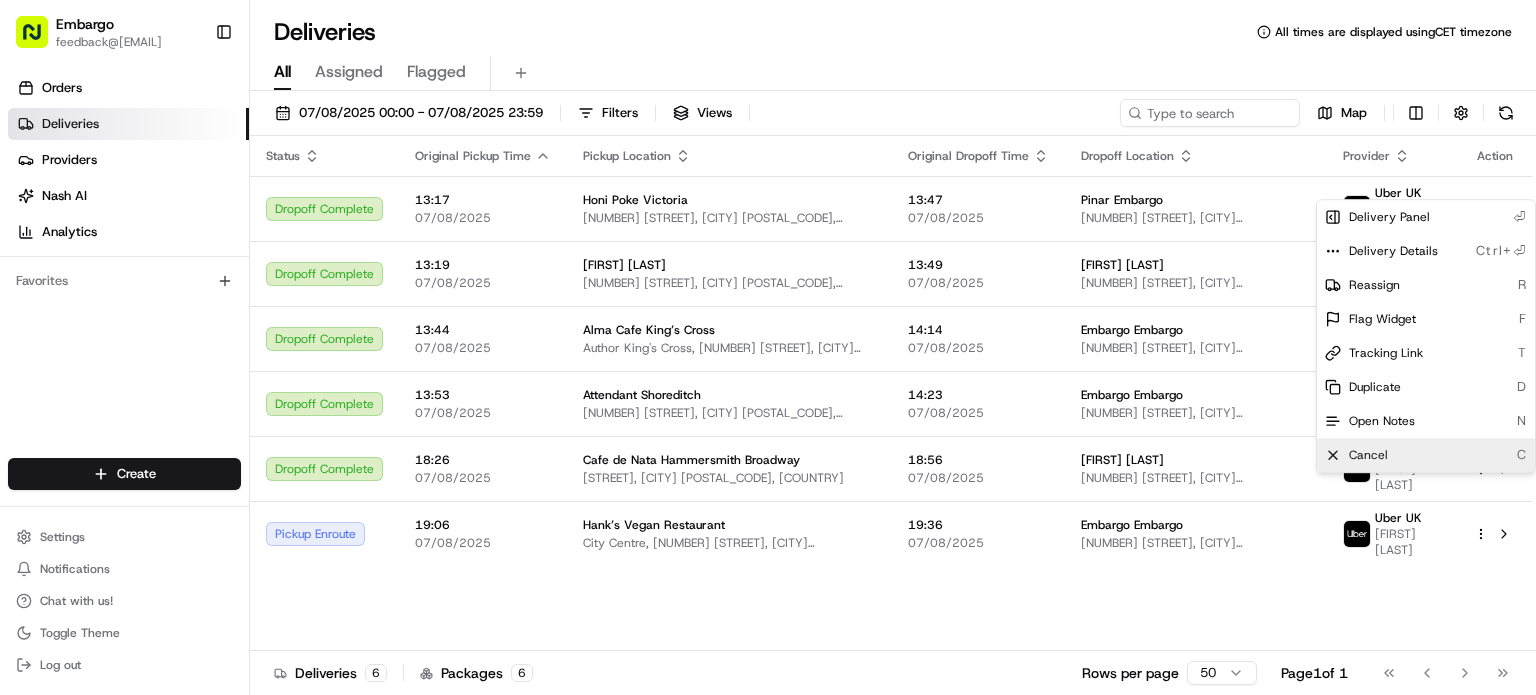 click on "Cancel C" at bounding box center [1426, 455] 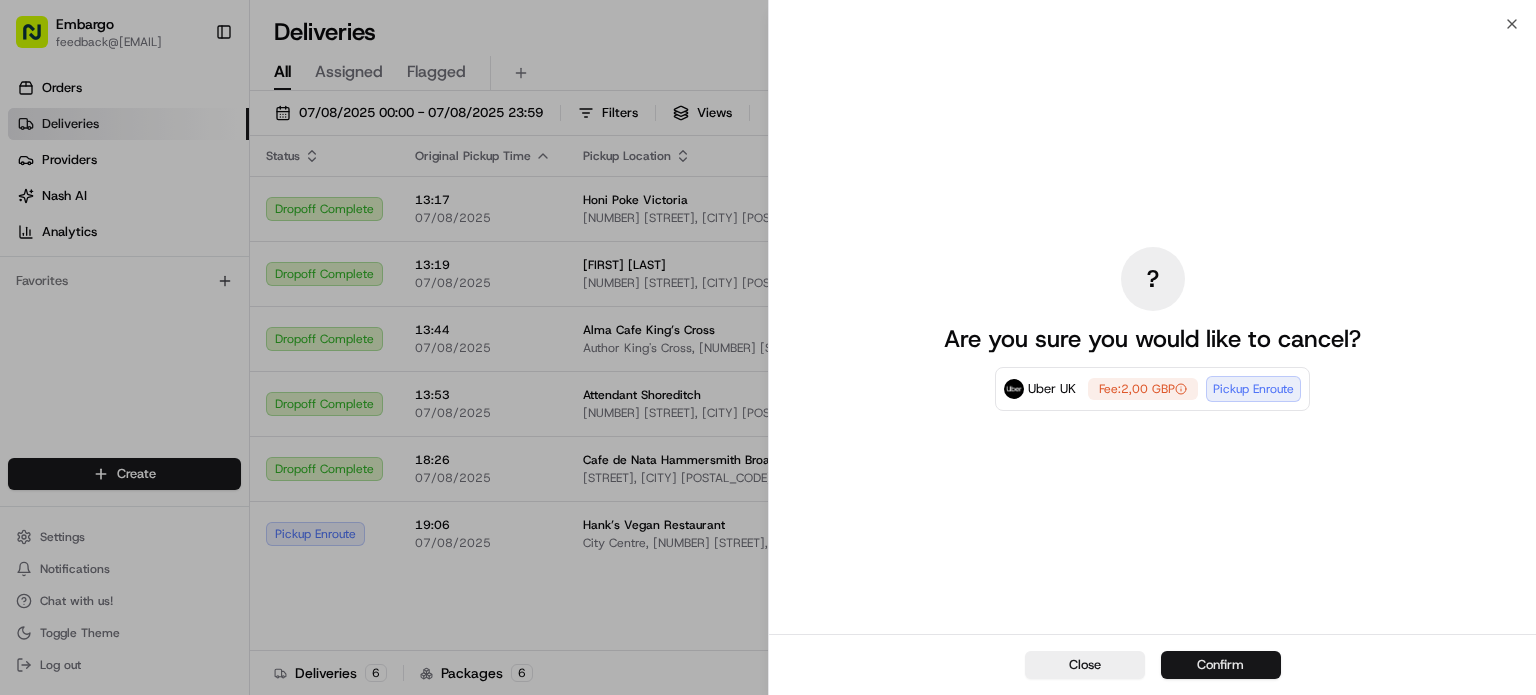 click on "Confirm" at bounding box center (1221, 665) 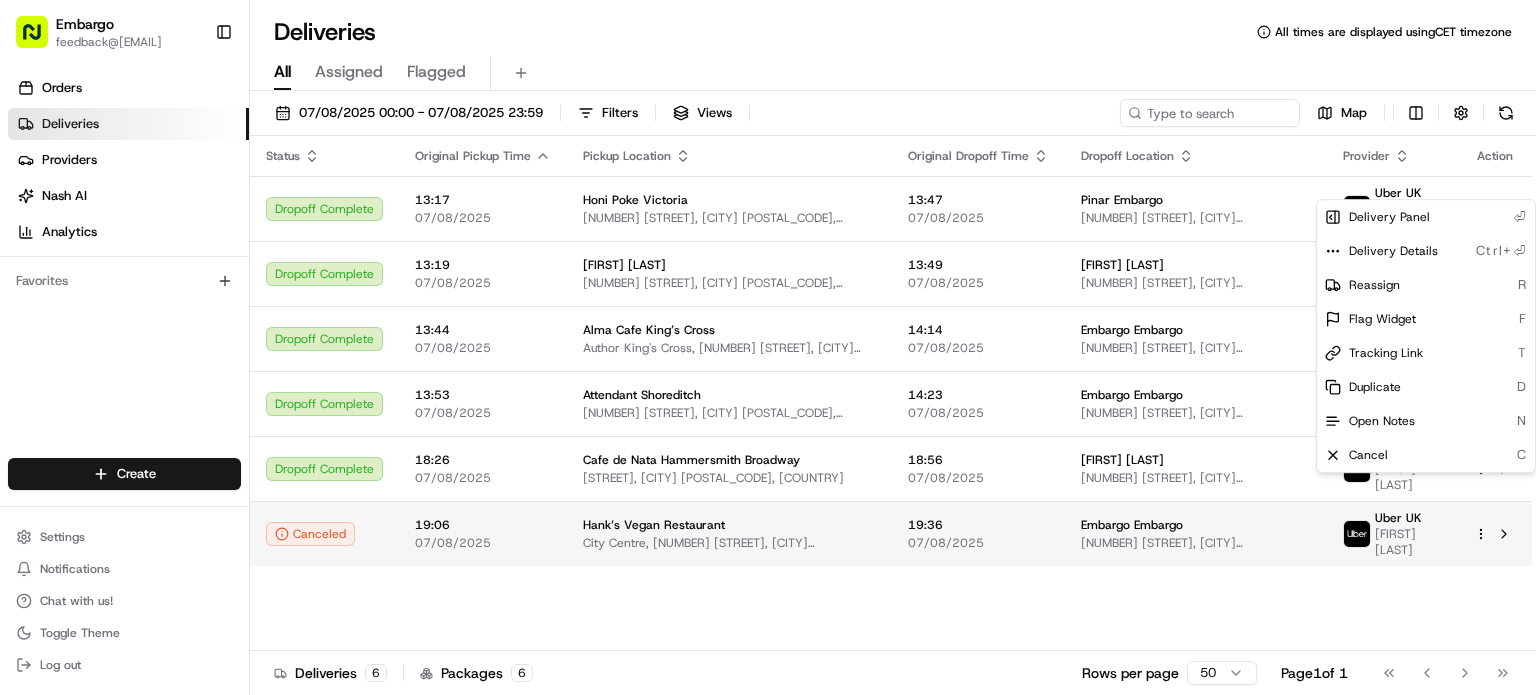 click on "Embargo feedback@embargoapp.com Toggle Sidebar Orders Deliveries Providers Nash AI Analytics Favorites Main Menu Members & Organization Organization Users Roles Preferences Customization Tracking Orchestration Automations Locations Pickup Locations Dropoff Locations Billing Billing Refund Requests Integrations Notification Triggers Webhooks API Keys Request Logs Create Settings Notifications Chat with us! Toggle Theme Log out Deliveries All times are displayed using  CET   timezone All Assigned Flagged 07/08/2025 00:00 - 07/08/2025 23:59 Filters Views Map Status Original Pickup Time Pickup Location Original Dropoff Time Dropoff Location Provider Action Dropoff Complete 13:17 07/08/2025 Honi Poke Victoria 24 Palmer St, London SW1H 0PH, UK 13:47 07/08/2025 Pinar Embargo 192 Sloane St, London SW1X 9QX, UK Uber UK DILAN HITENDRA K. Dropoff Complete 13:19 07/08/2025 Alma Barnes 2-3 Rocks Ln, London SW13 0DB, UK 13:49 07/08/2025 Irina Page 72 Elm Grove Rd, London SW13 0BS, UK Uber UK DINA MARIA C. 6" at bounding box center (768, 347) 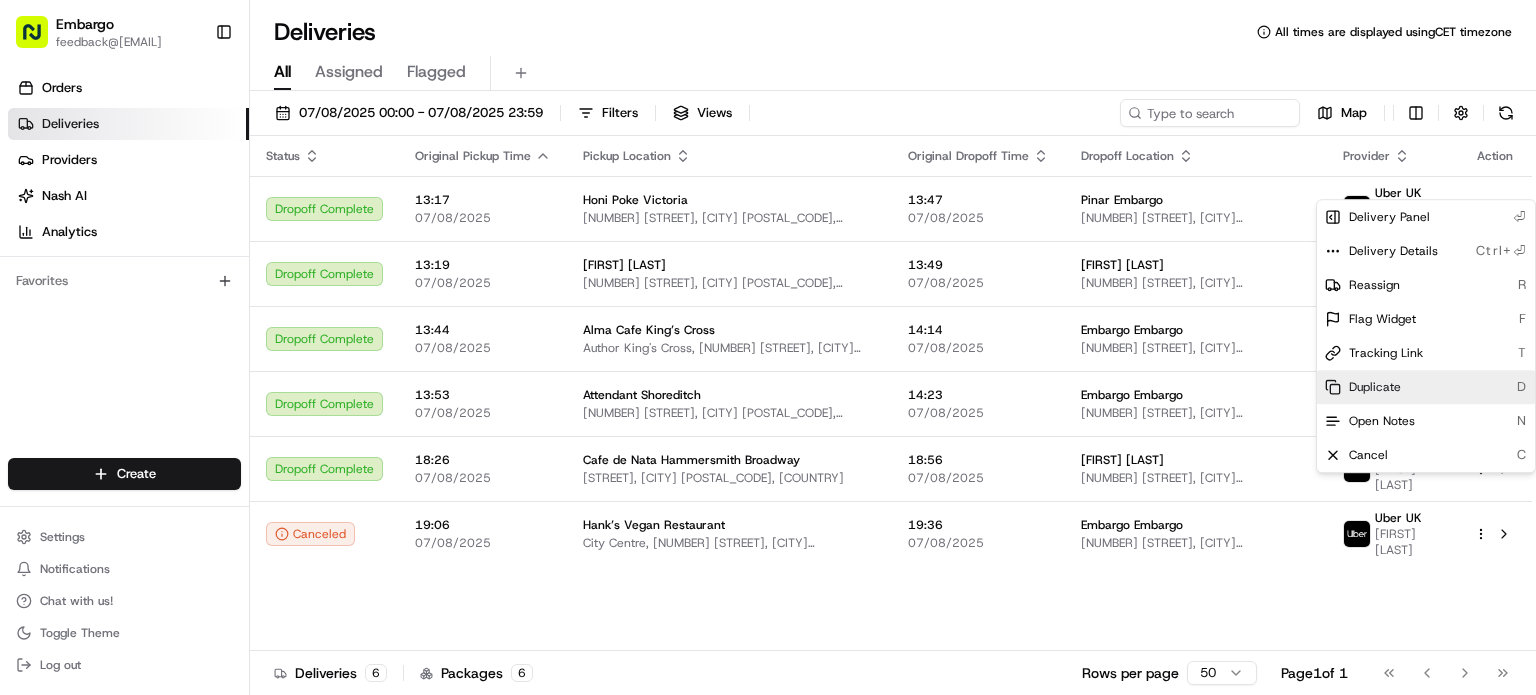 click on "Duplicate D" at bounding box center [1426, 387] 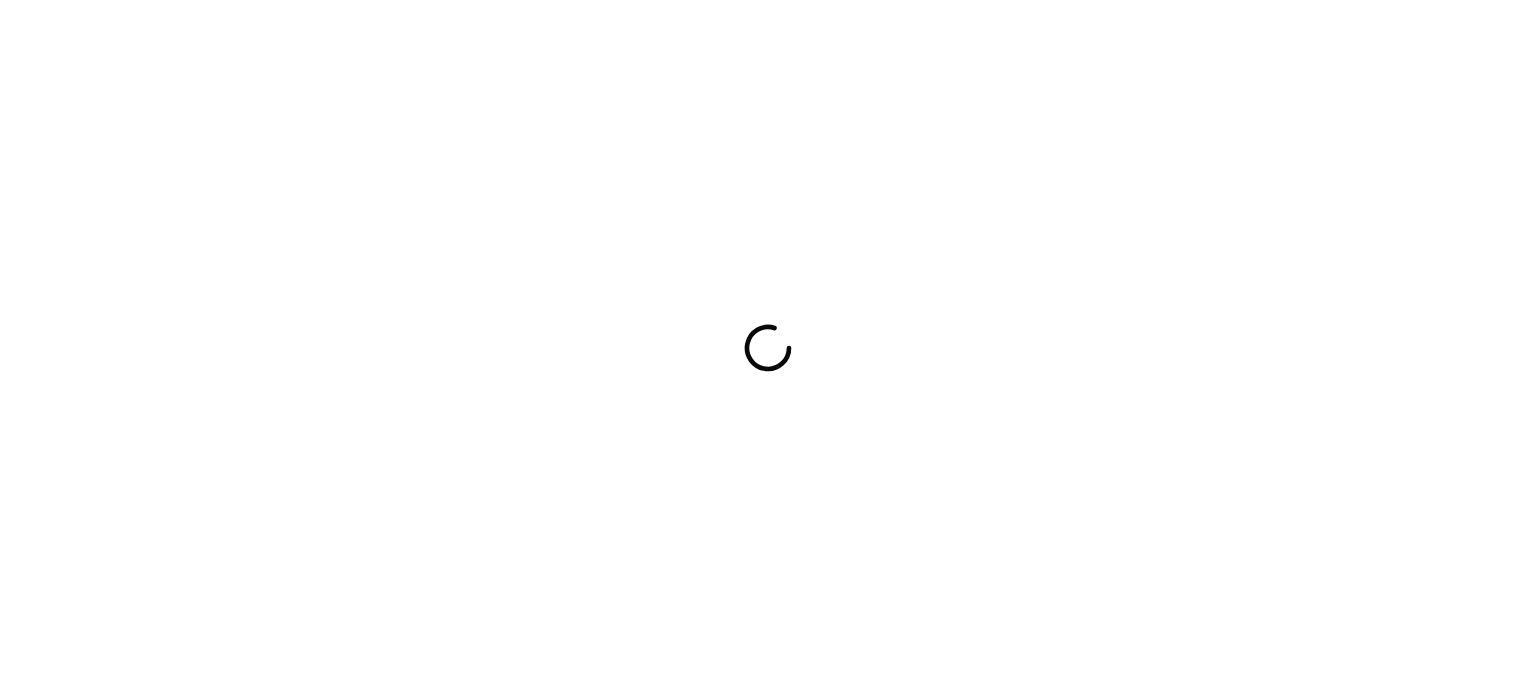 scroll, scrollTop: 0, scrollLeft: 0, axis: both 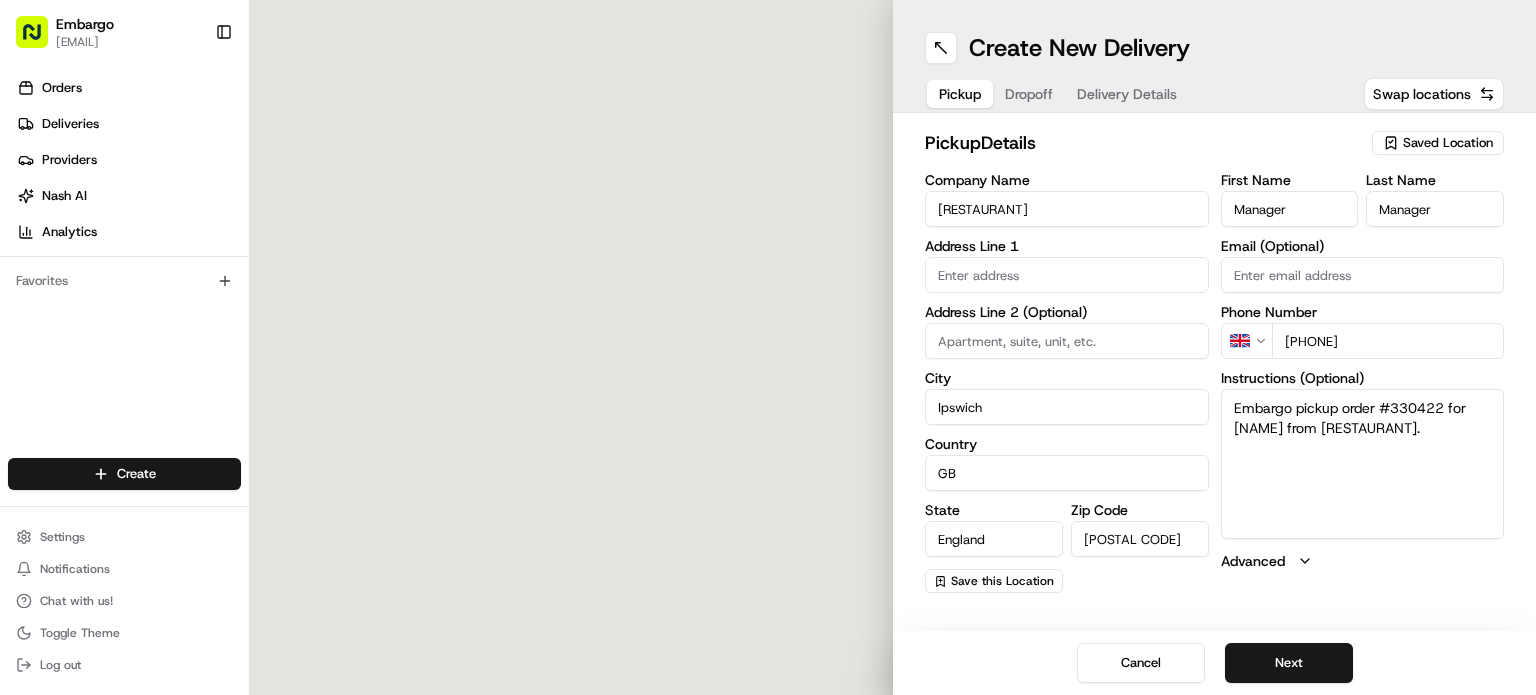 type on "5 Thoroughfare" 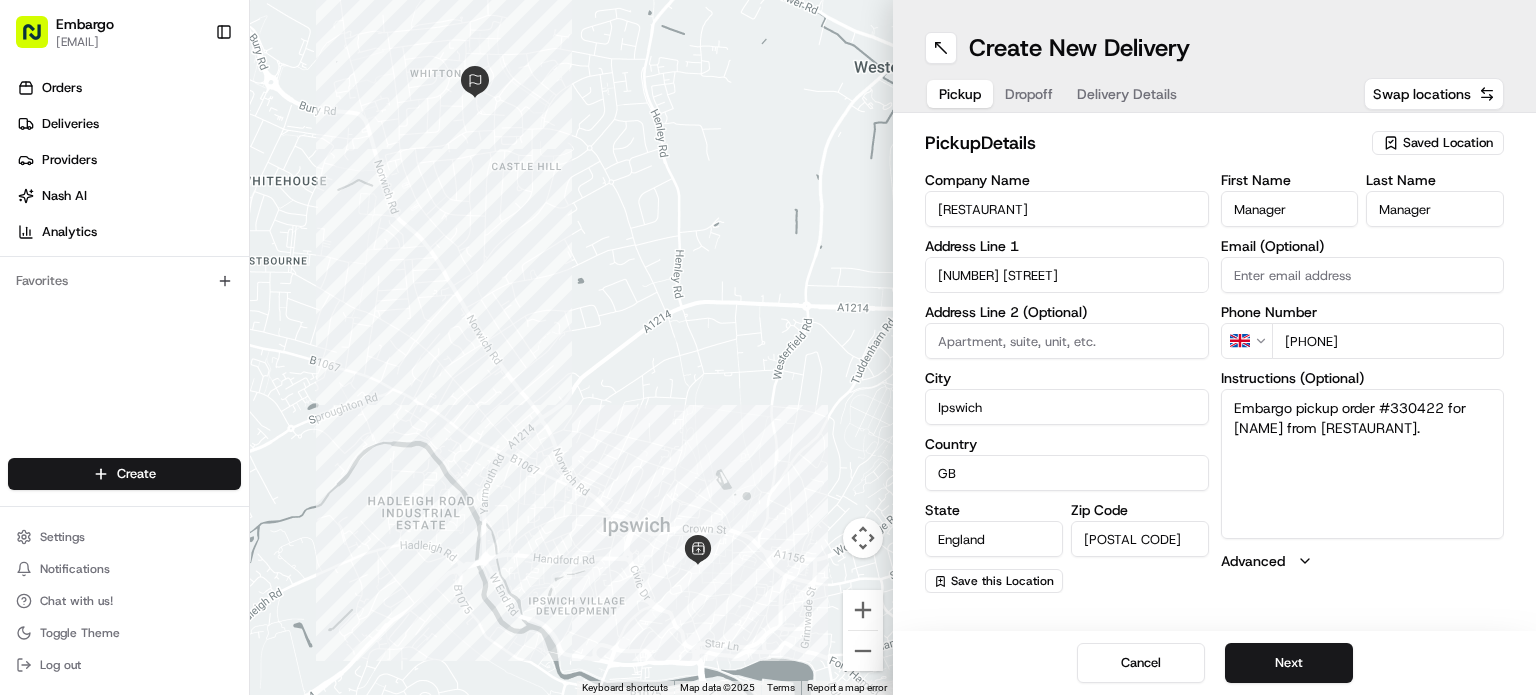 scroll, scrollTop: 0, scrollLeft: 0, axis: both 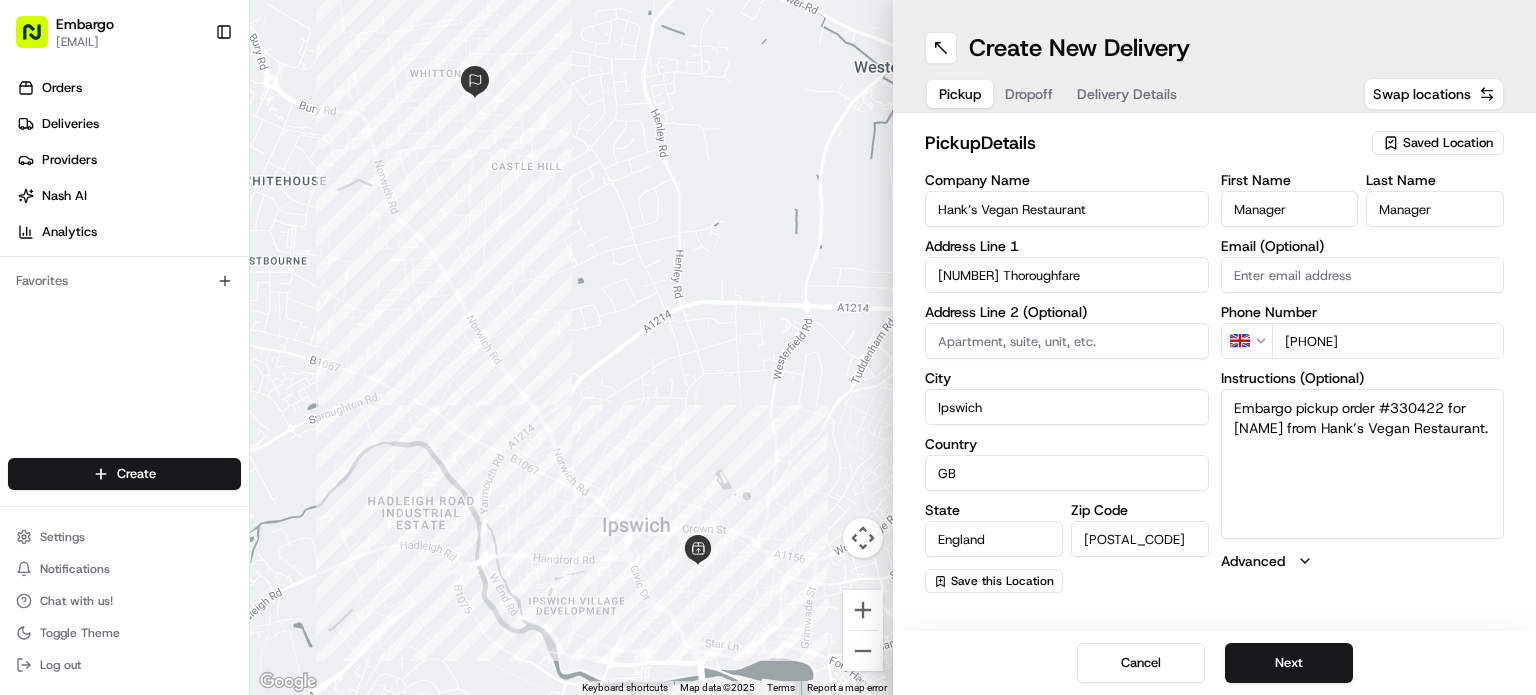 click on "[NUMBER] Thoroughfare" at bounding box center (1067, 275) 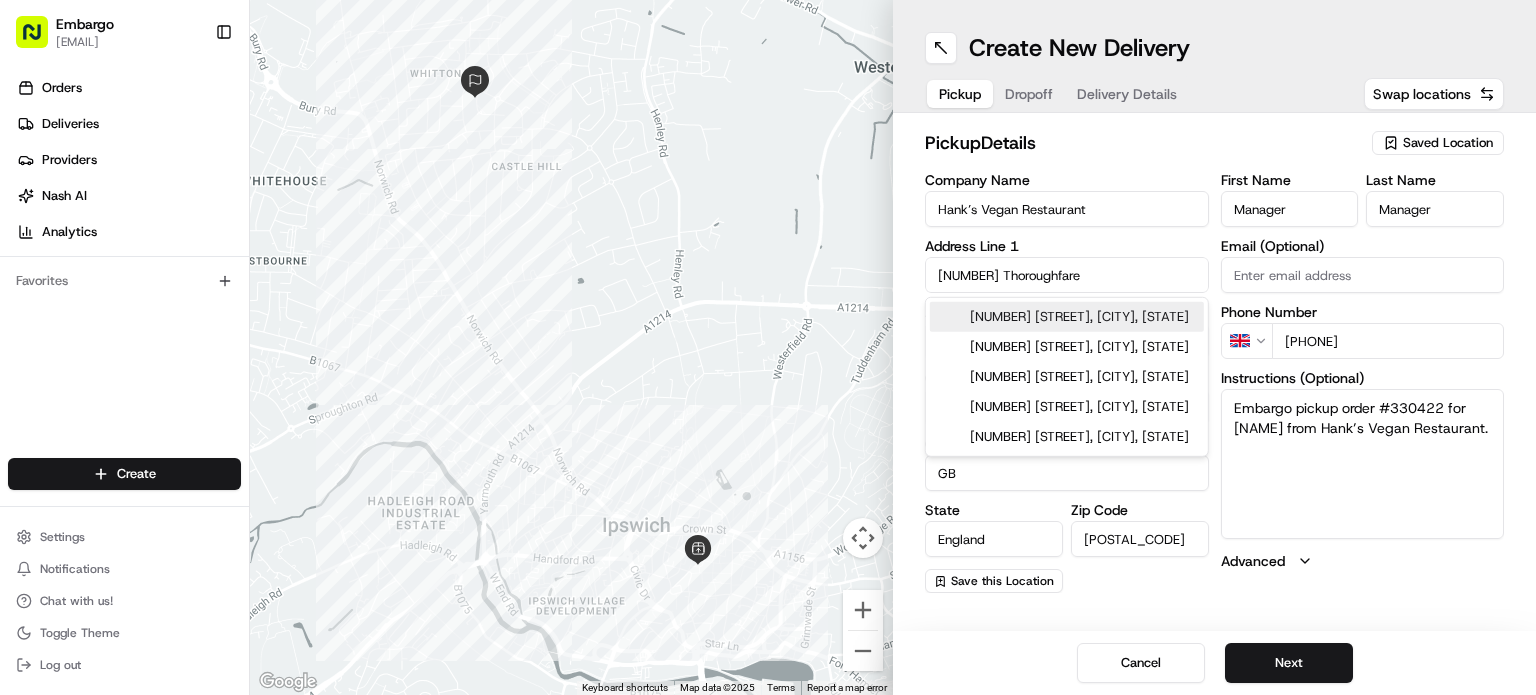 click on "[NUMBER] [STREET]" at bounding box center [1067, 275] 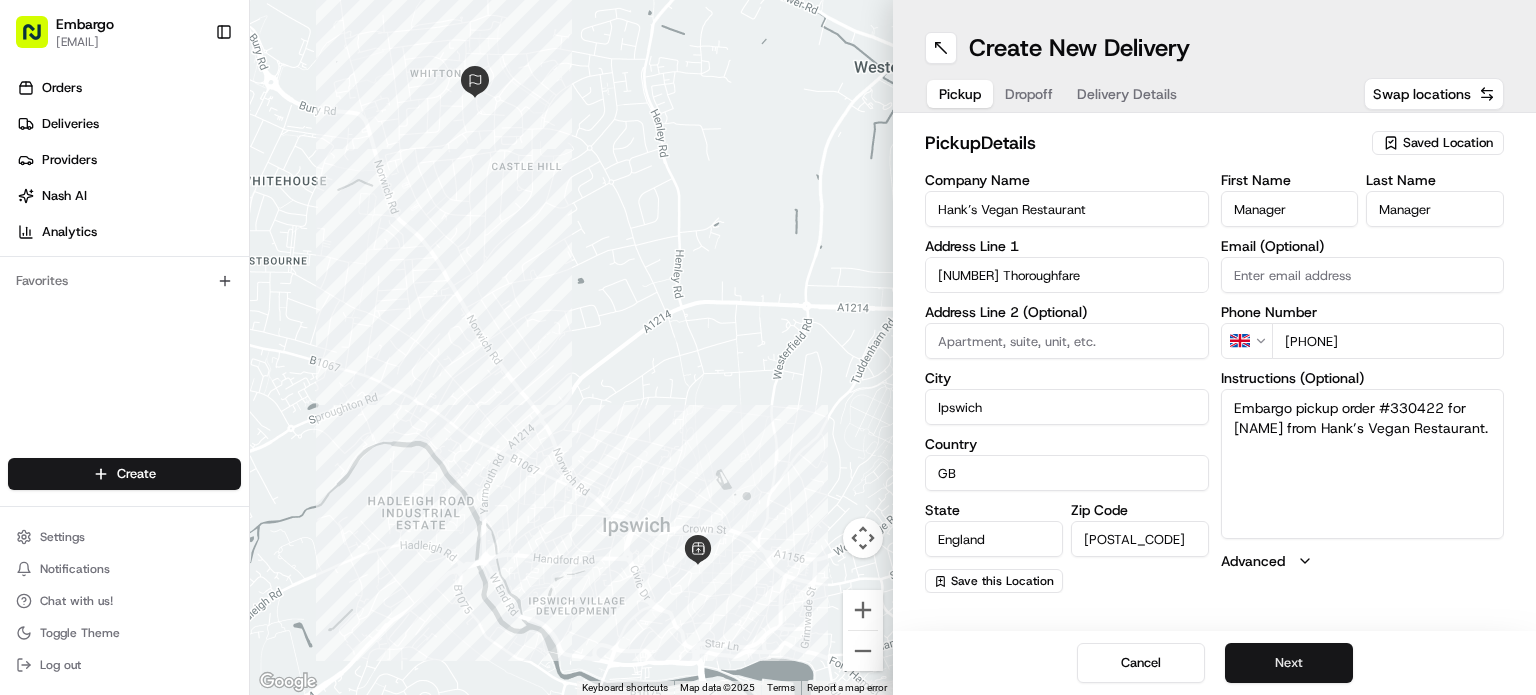 click on "Next" at bounding box center (1289, 663) 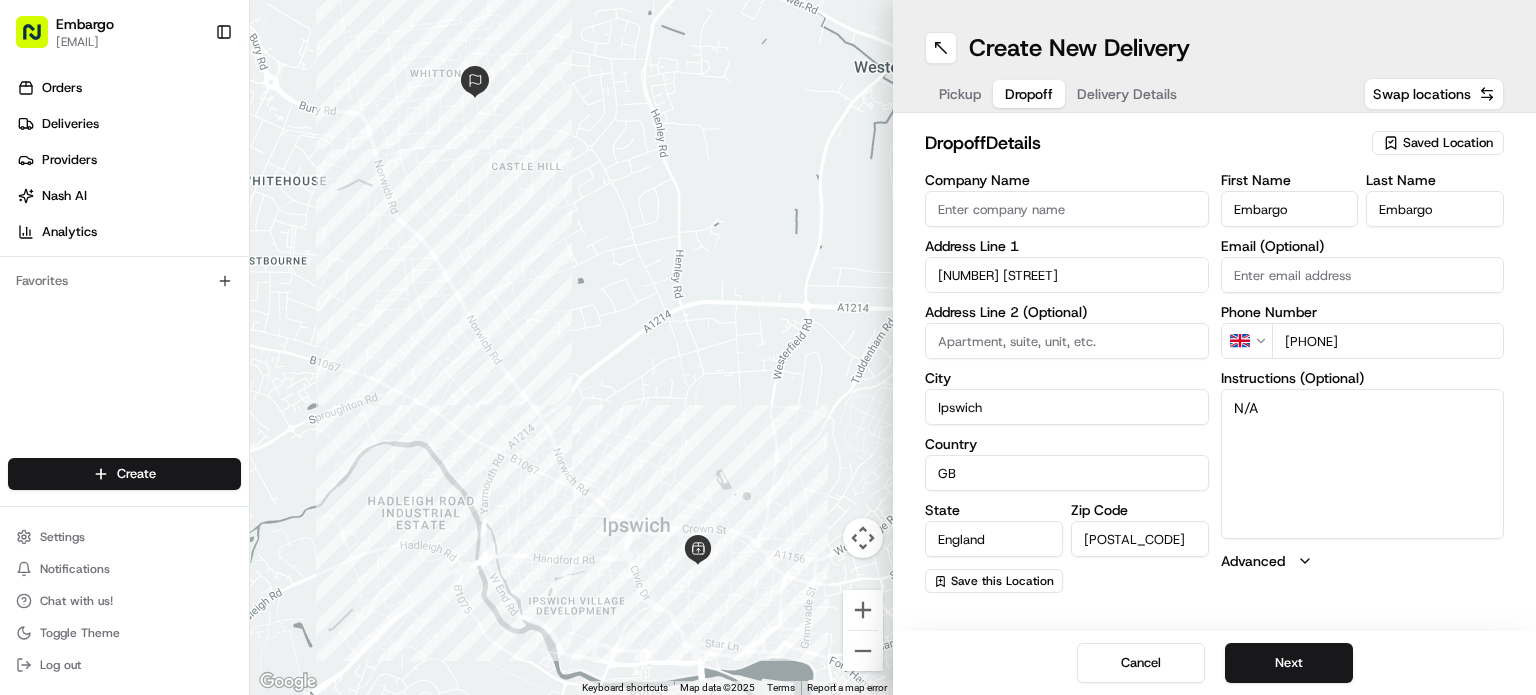 click on "51 Moore Rd" at bounding box center (1067, 275) 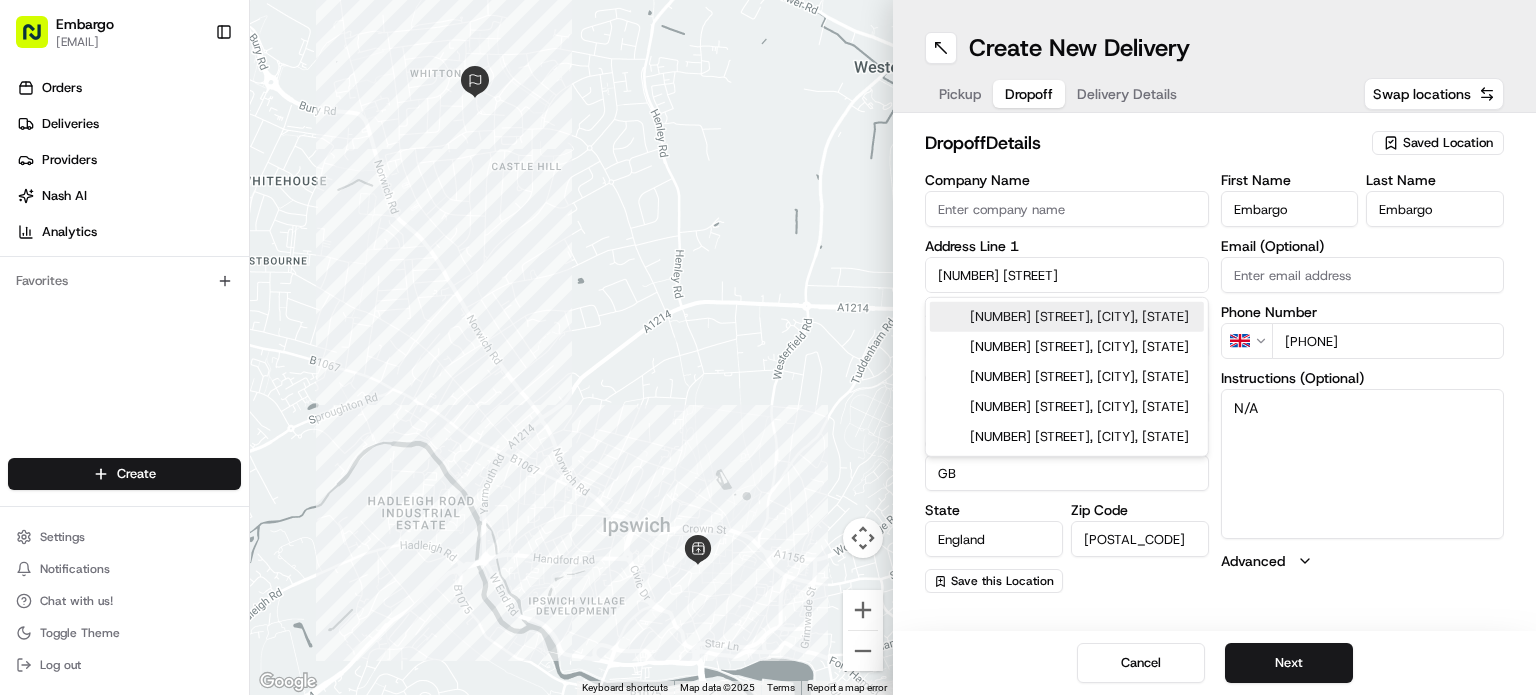 click on "51 Moore Rd" at bounding box center (1067, 275) 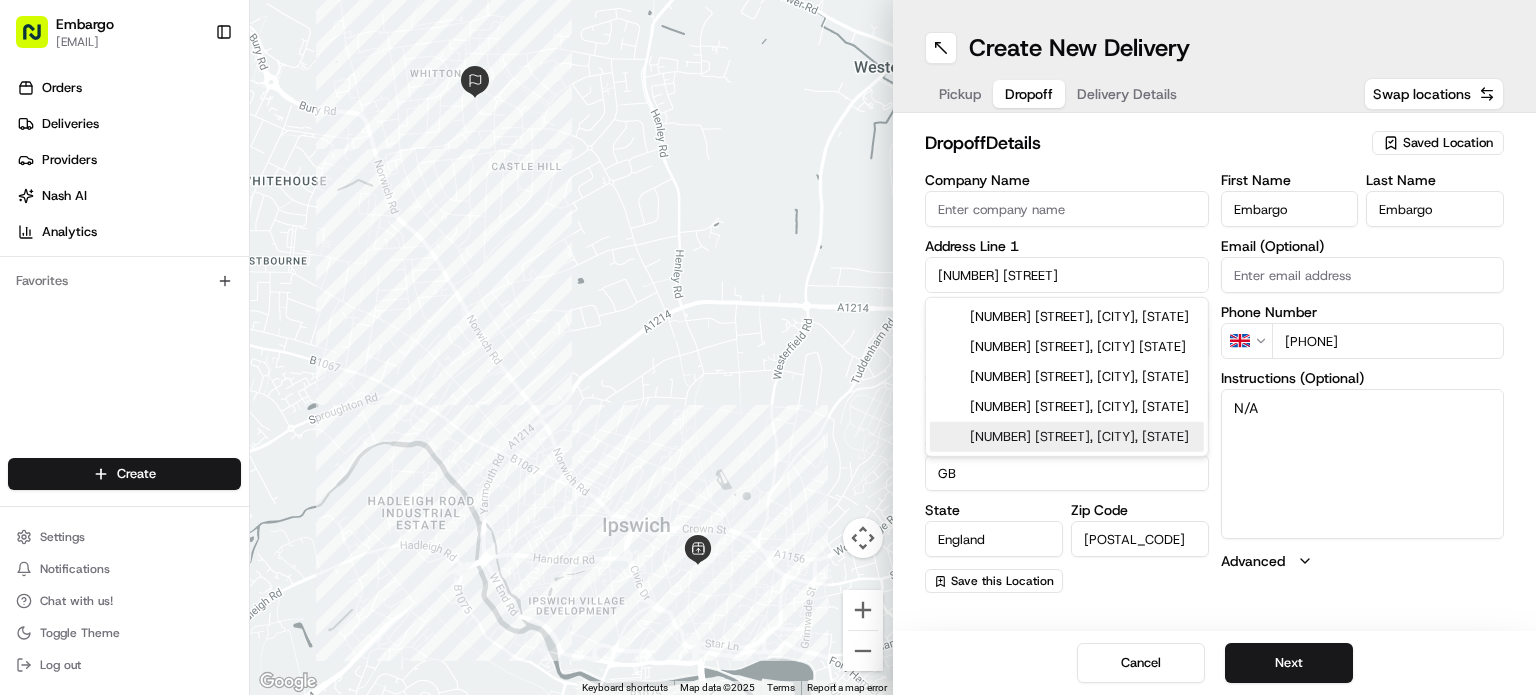 click on "17 Primrose Hill, Ipswich, UK" at bounding box center (1067, 437) 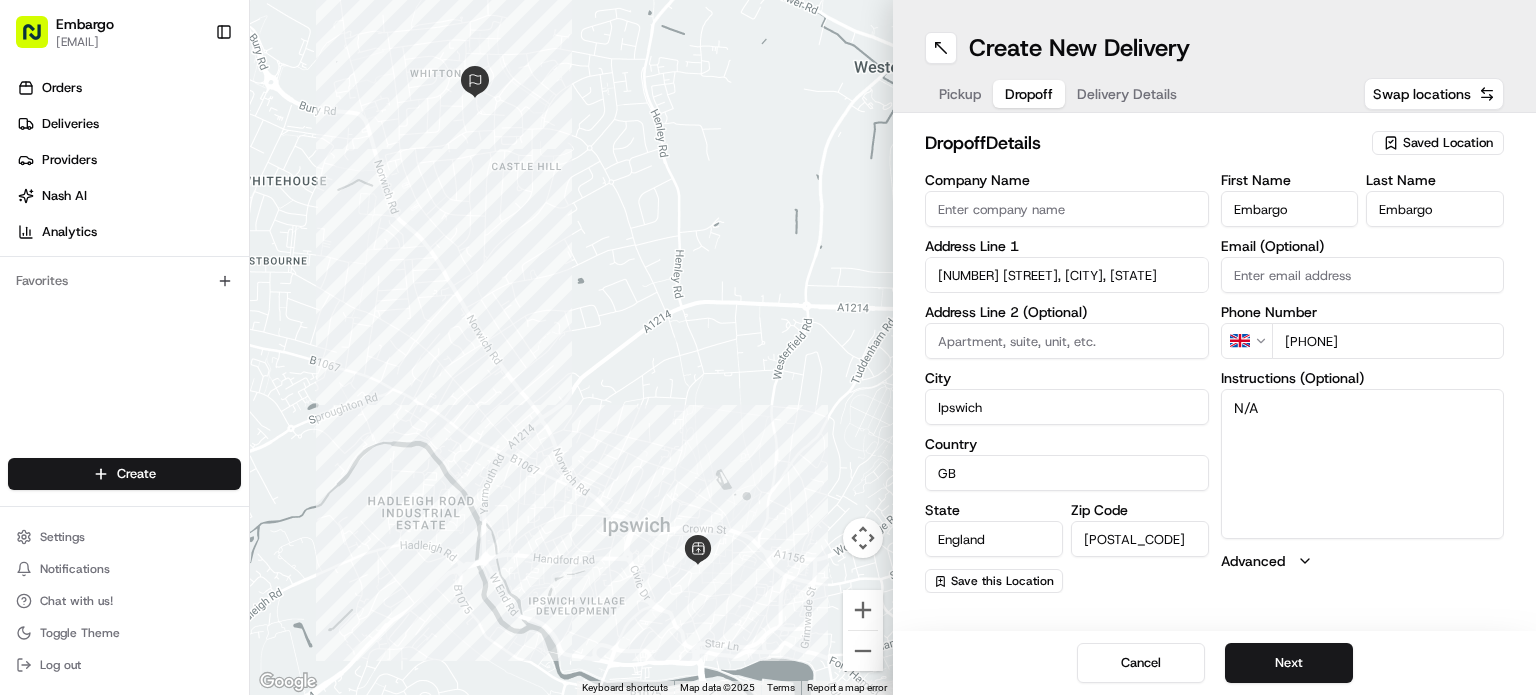 type on "[NUMBER] [STREET], [CITY] [POSTAL_CODE], [COUNTRY]" 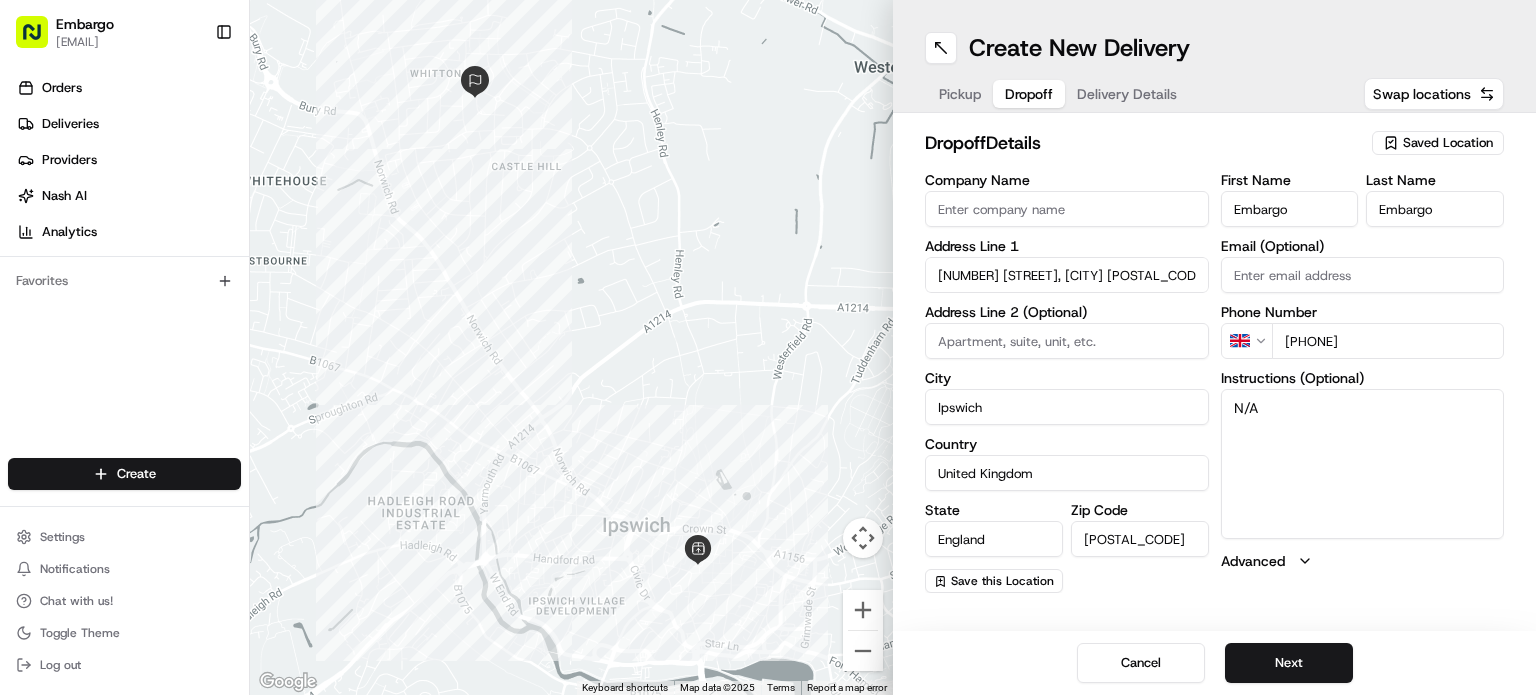 type on "17 Primrose Hill" 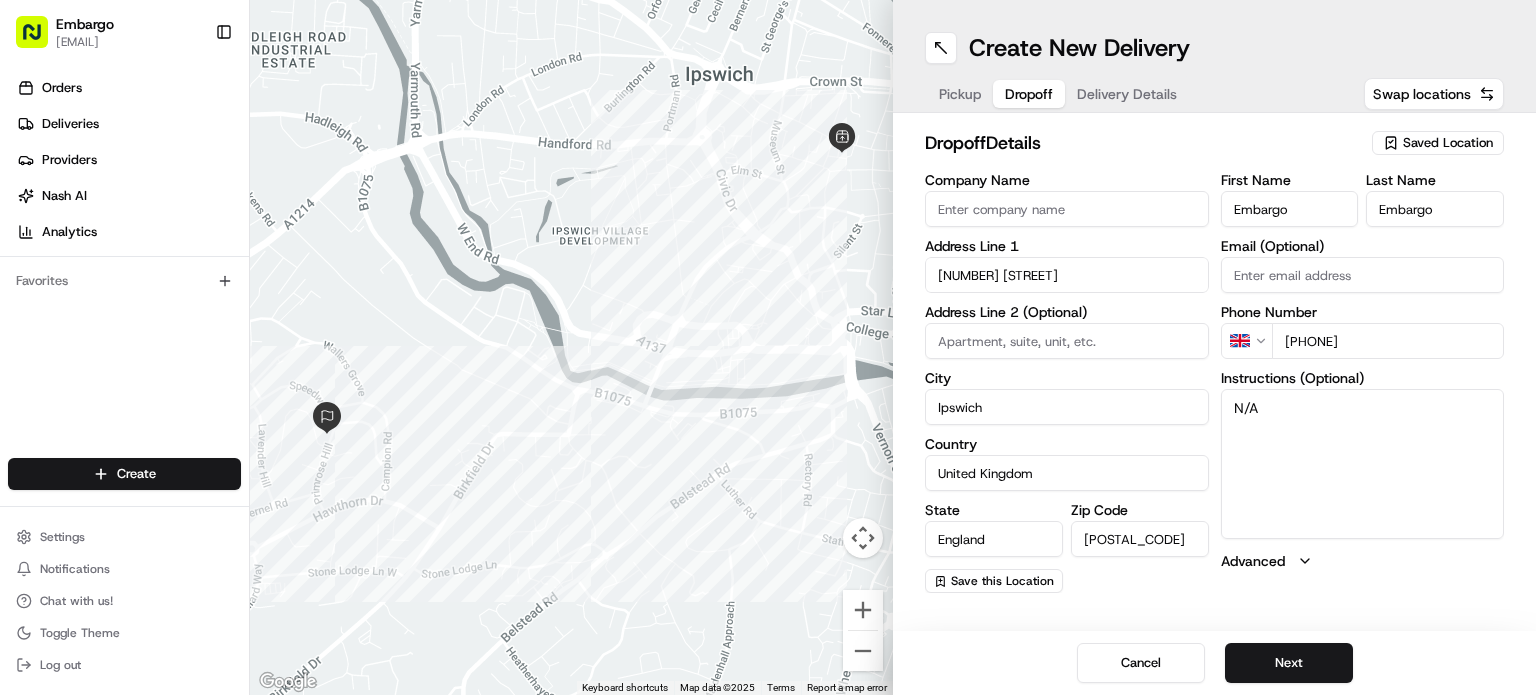 click on "Pickup" at bounding box center (960, 94) 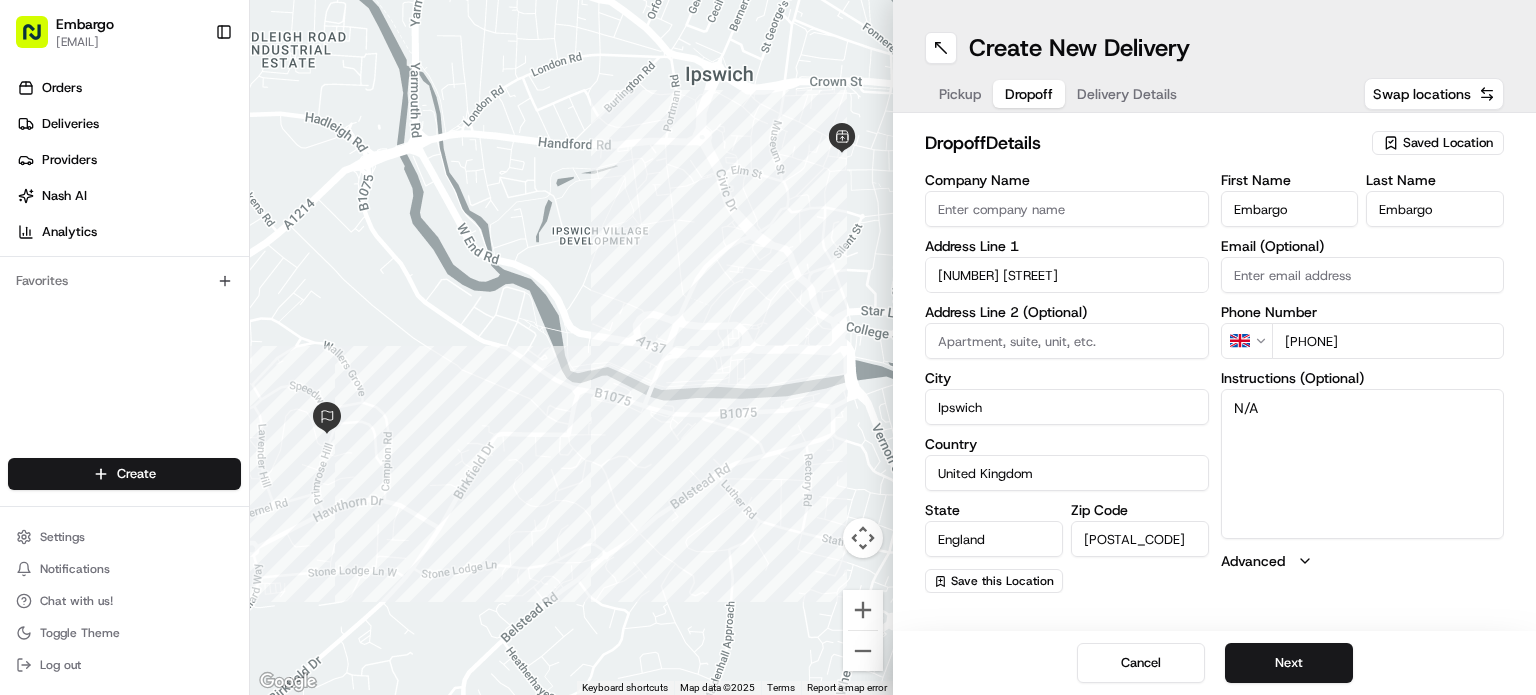 click on "Dropoff" at bounding box center (1029, 94) 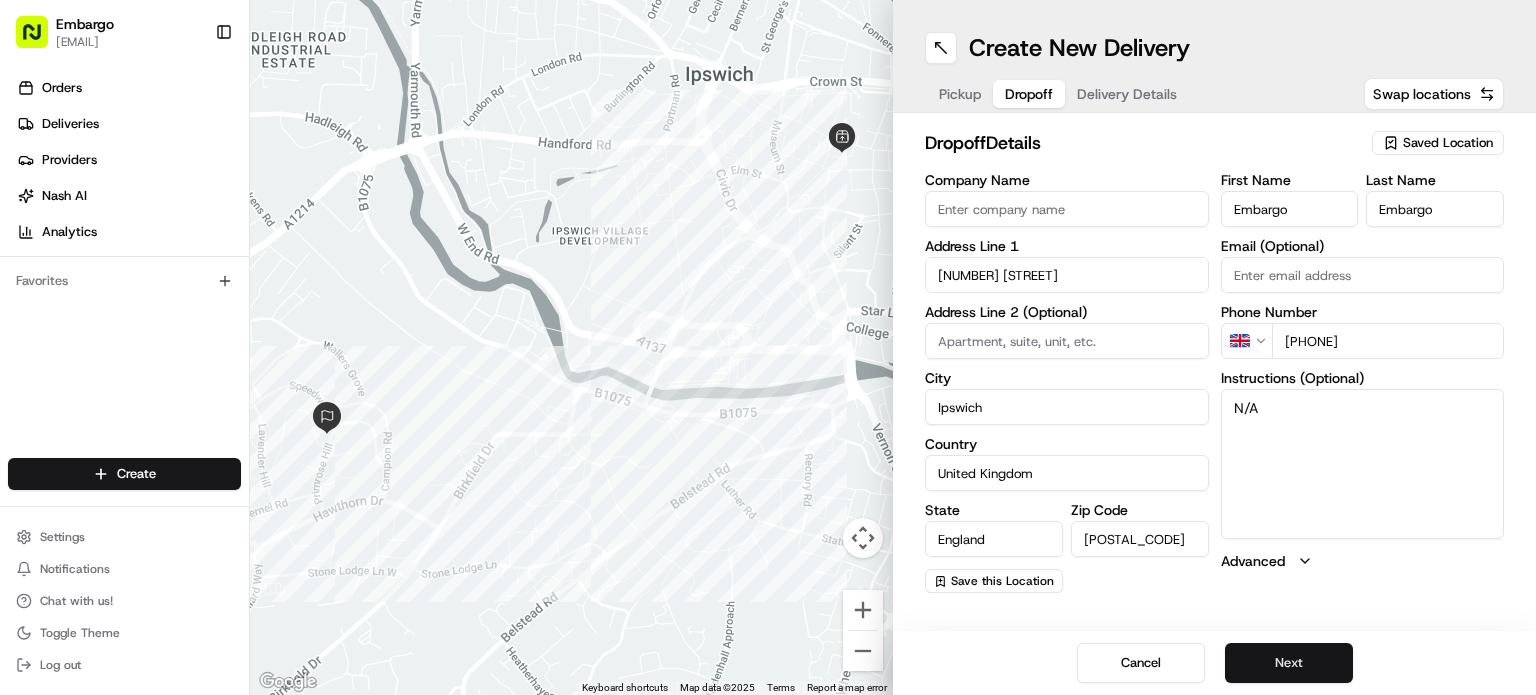 click on "Next" at bounding box center (1289, 663) 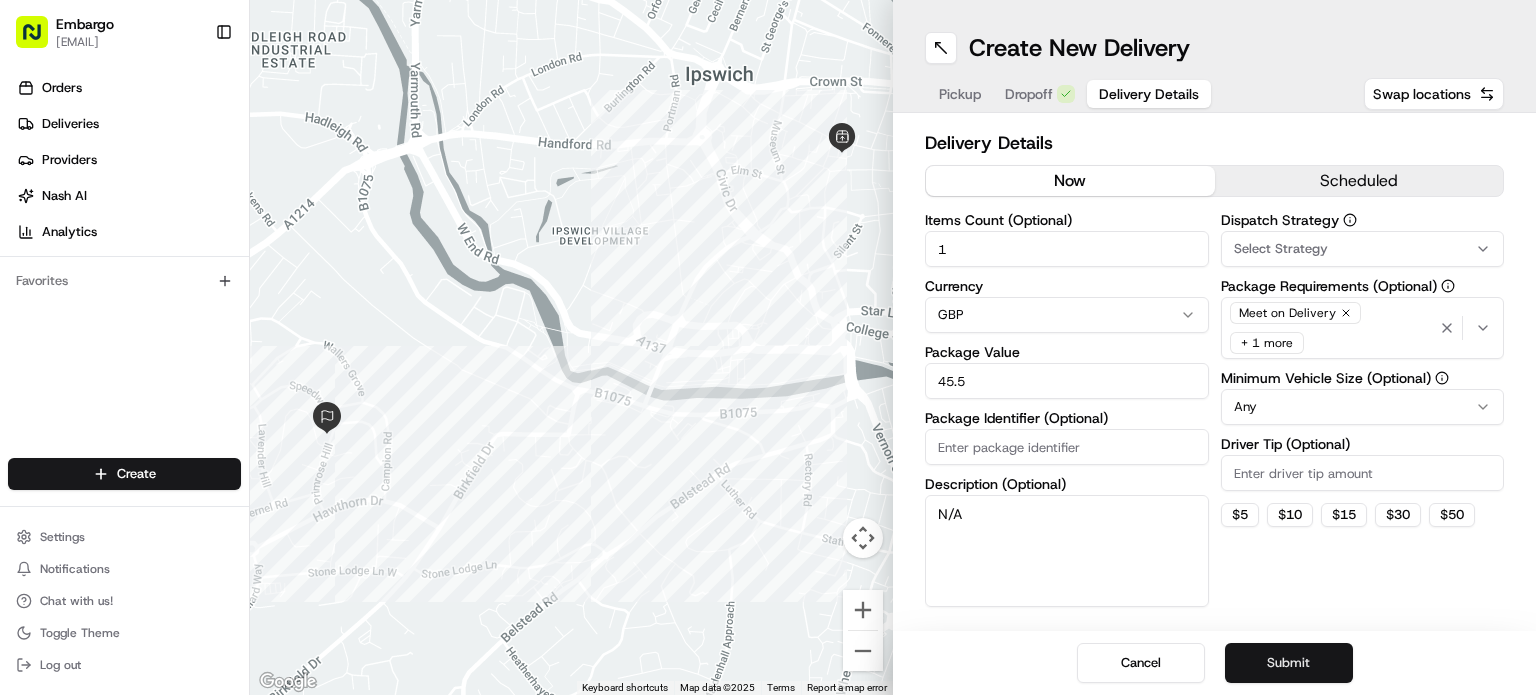 click on "Submit" at bounding box center (1289, 663) 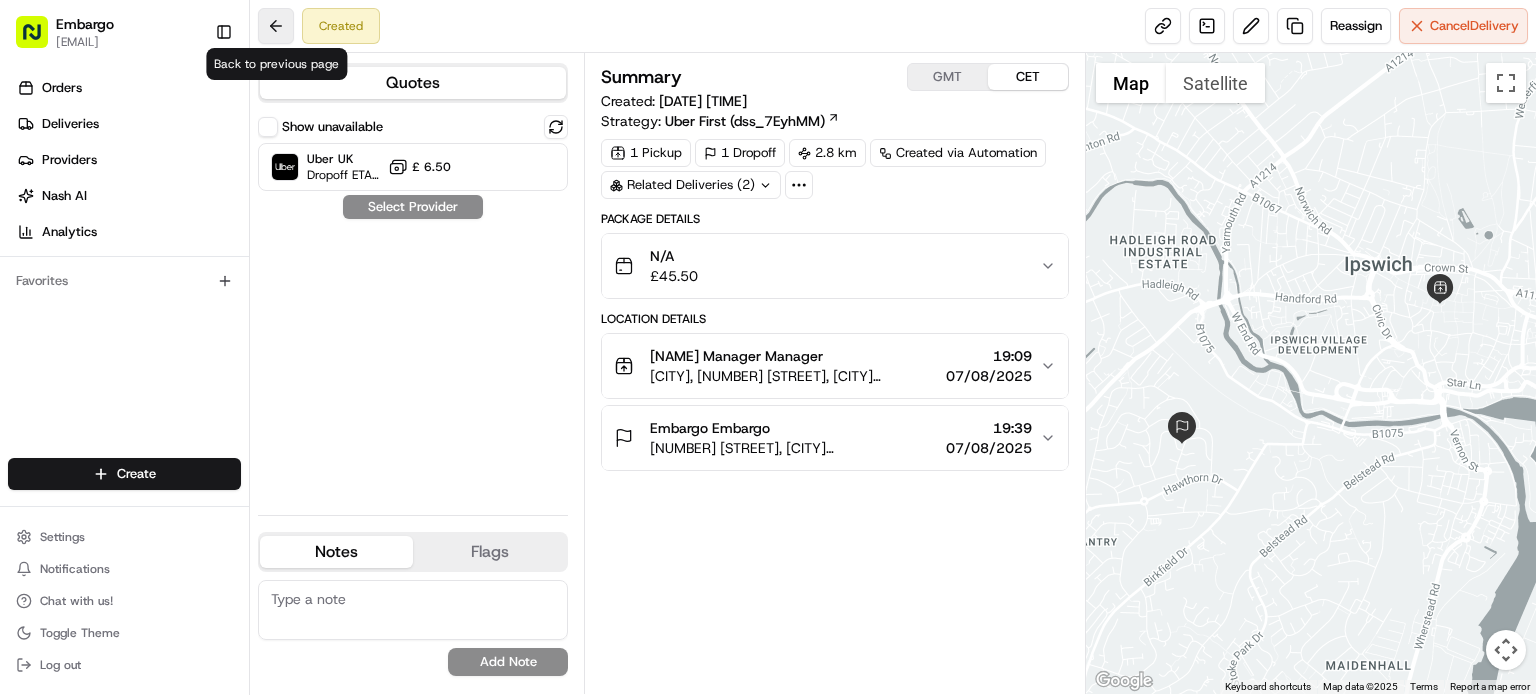 click at bounding box center (276, 26) 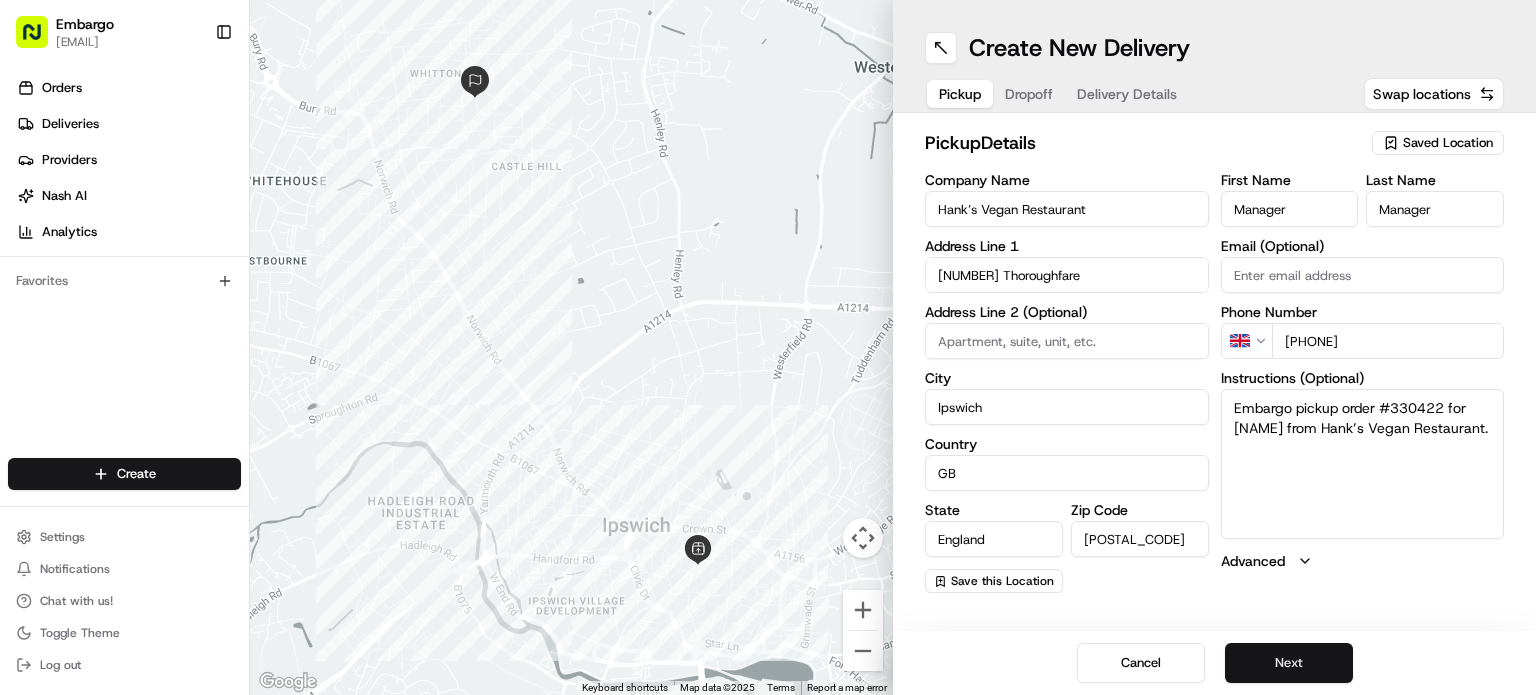 click on "Next" at bounding box center [1289, 663] 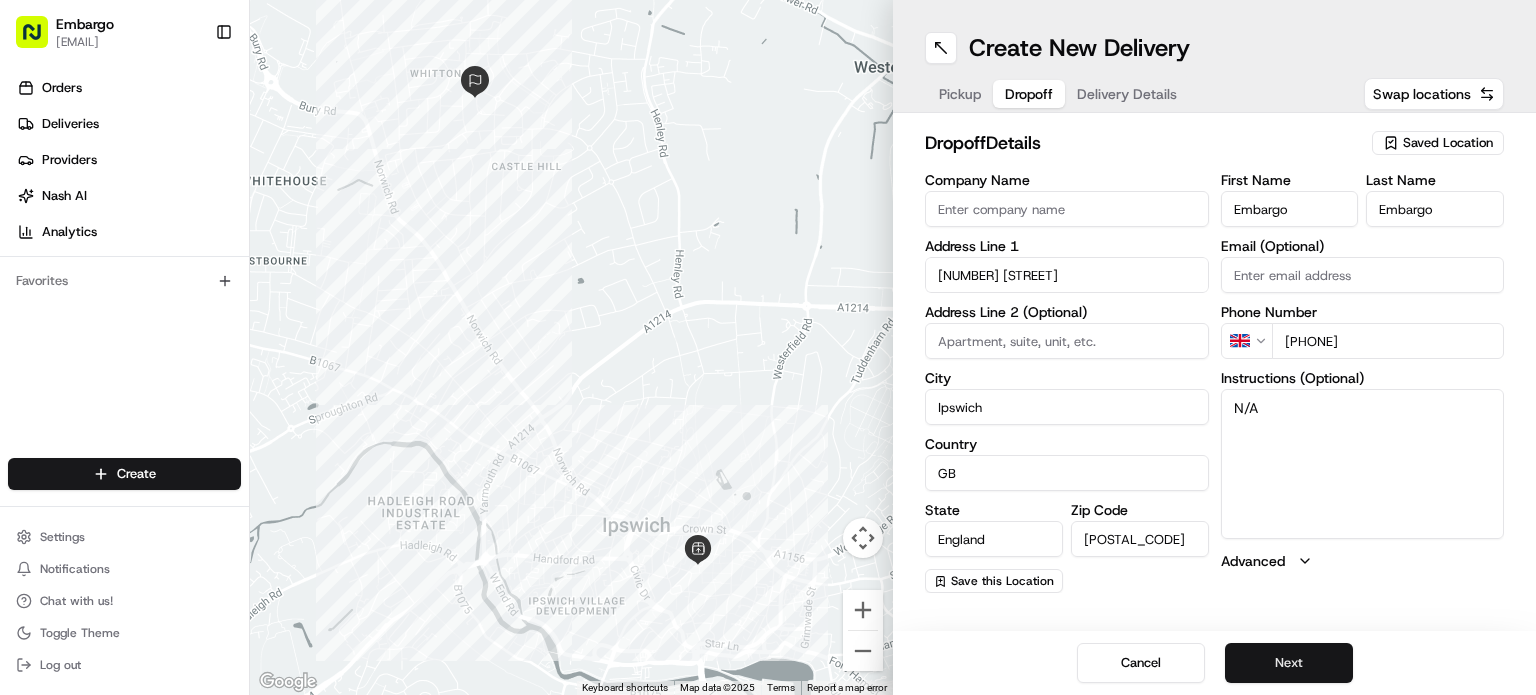 click on "Next" at bounding box center [1289, 663] 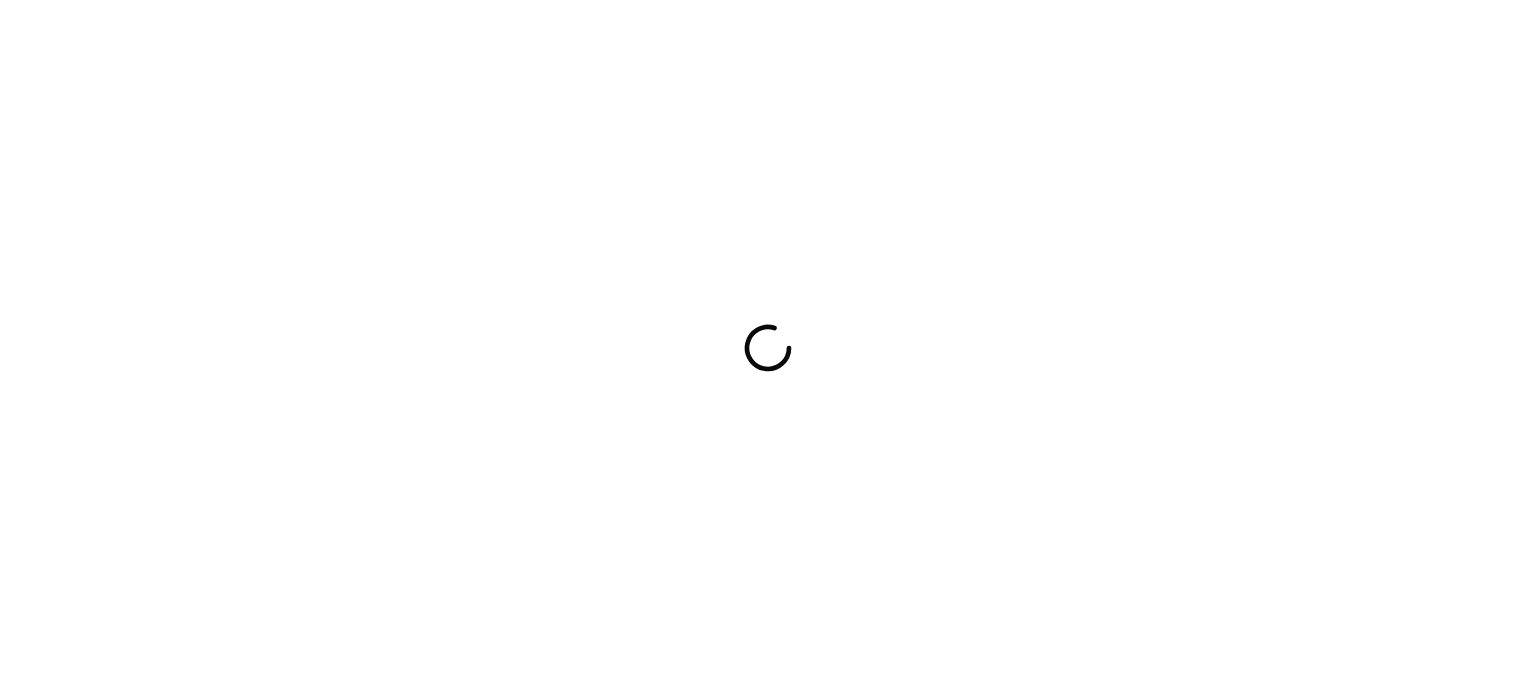 scroll, scrollTop: 0, scrollLeft: 0, axis: both 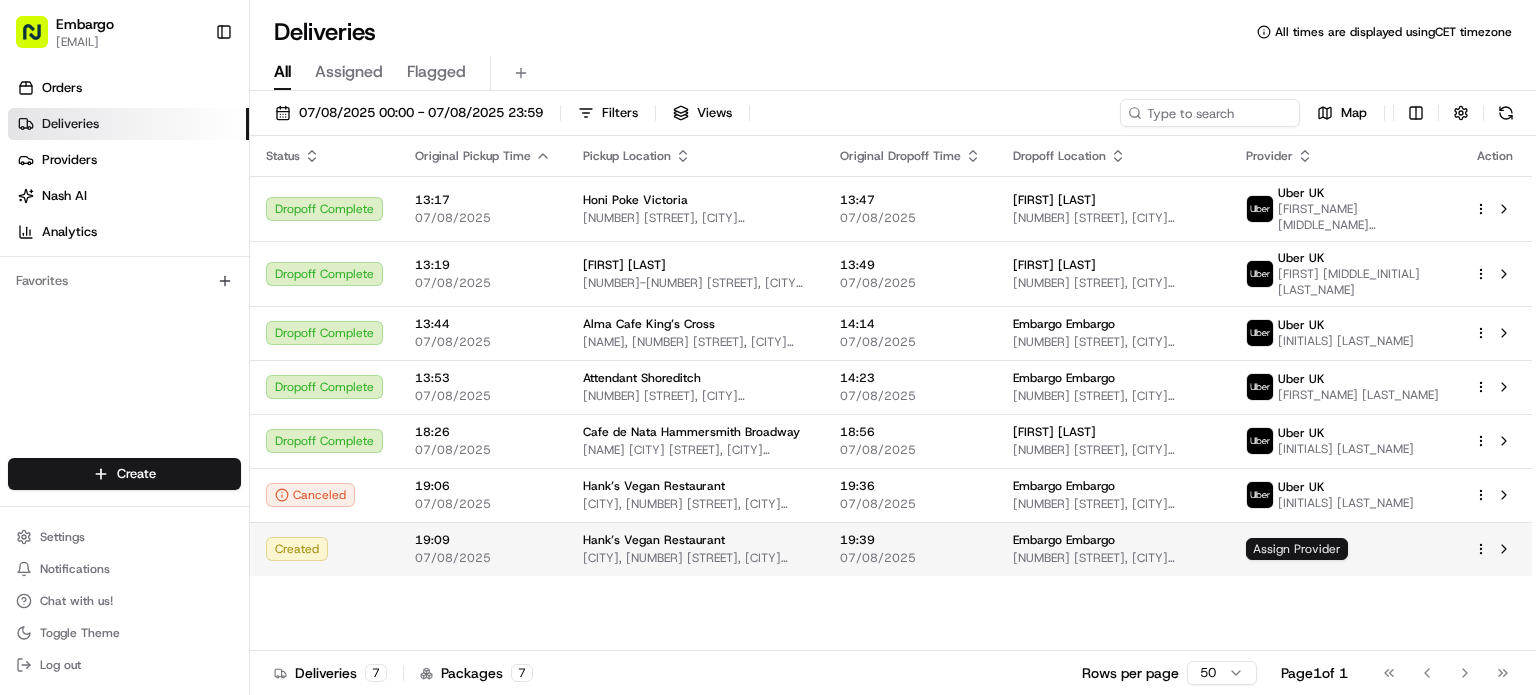 click on "Assign Provider" at bounding box center [1297, 549] 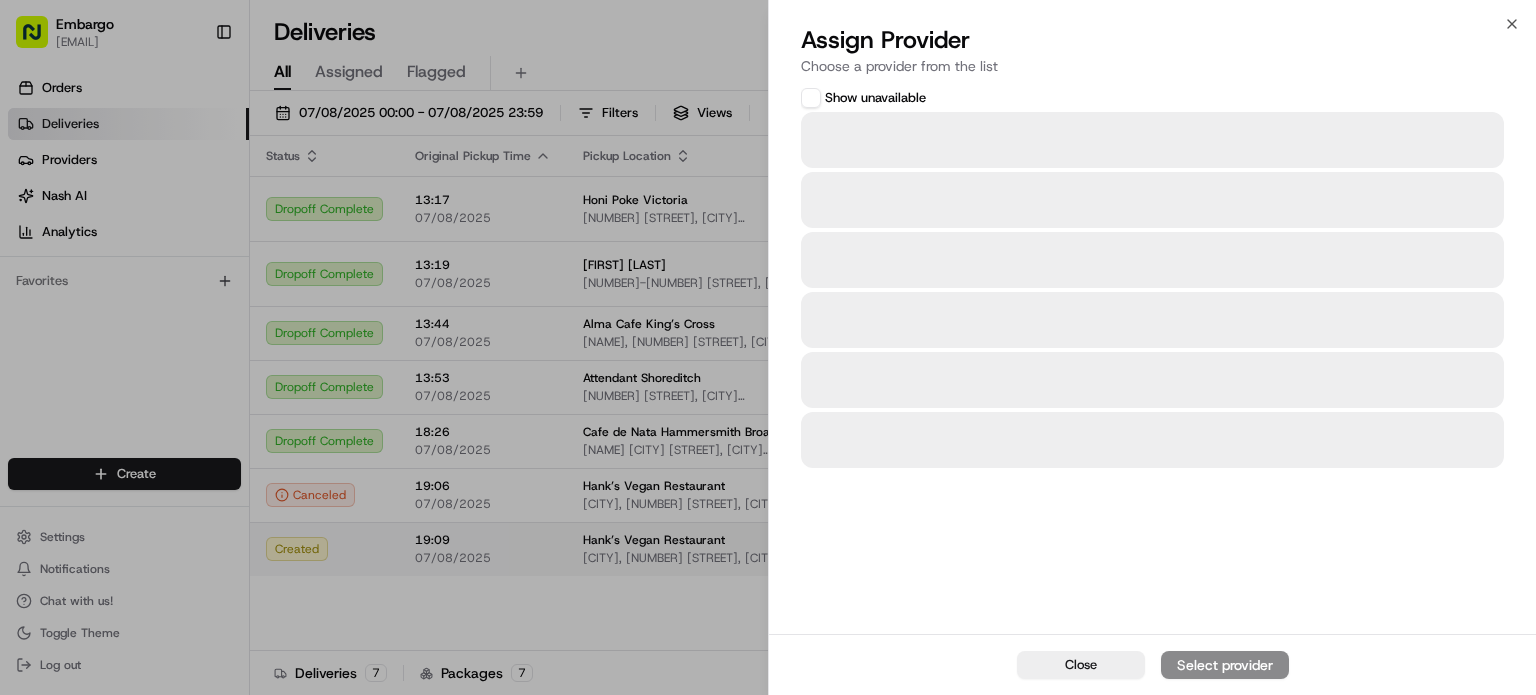 scroll, scrollTop: 0, scrollLeft: 0, axis: both 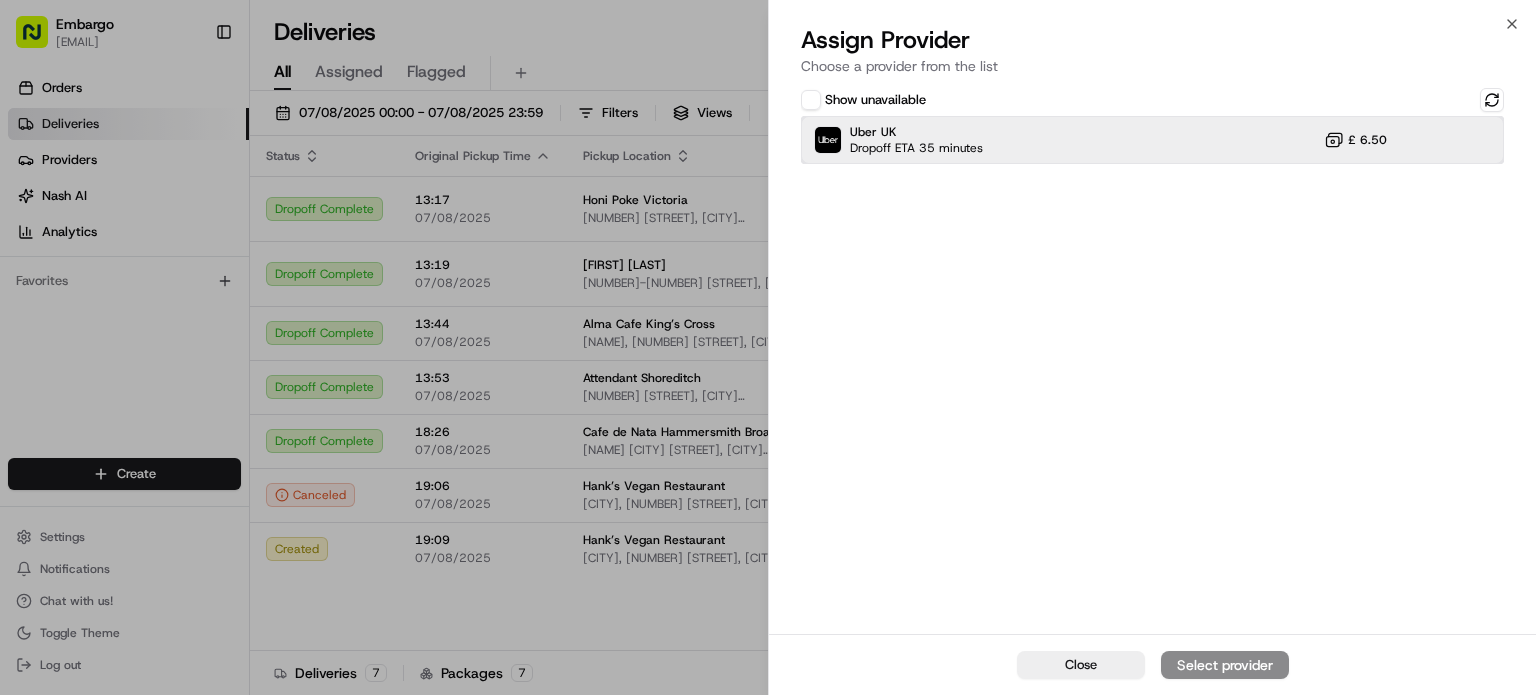 click on "Uber UK Dropoff ETA   35 minutes £   6.50" at bounding box center [1152, 140] 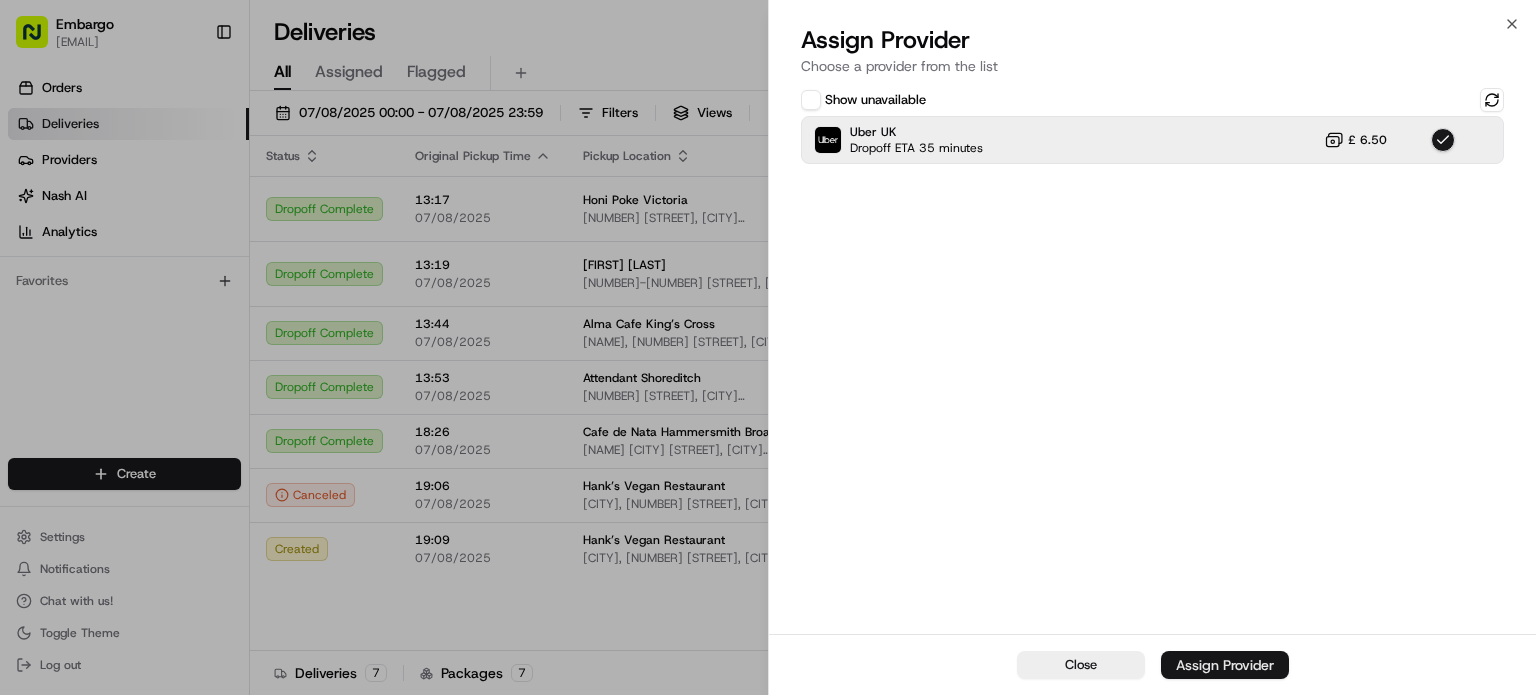 click on "Assign Provider" at bounding box center (1225, 665) 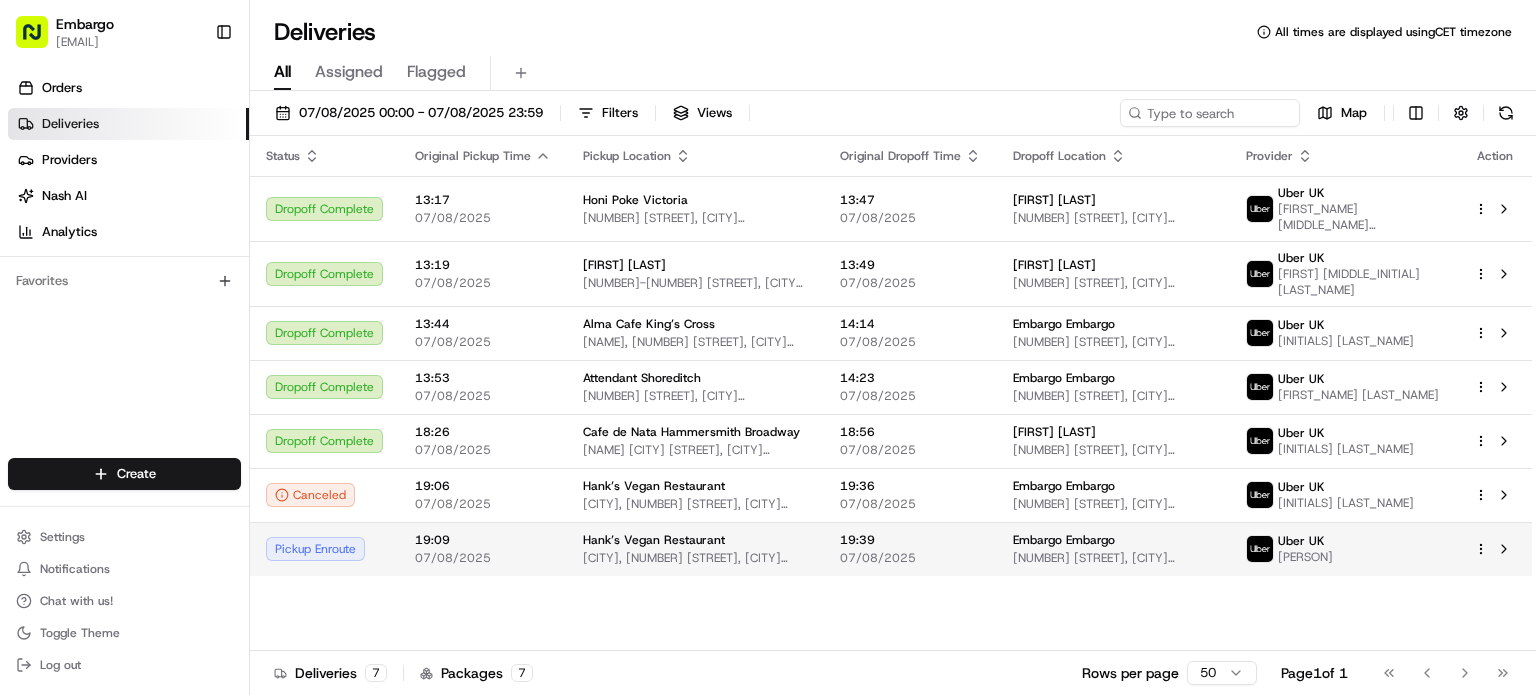 click on "Hank’s Vegan Restaurant City Centre, 5 Thoroughfare, Ipswich IP1 1BX, UK" at bounding box center (695, 549) 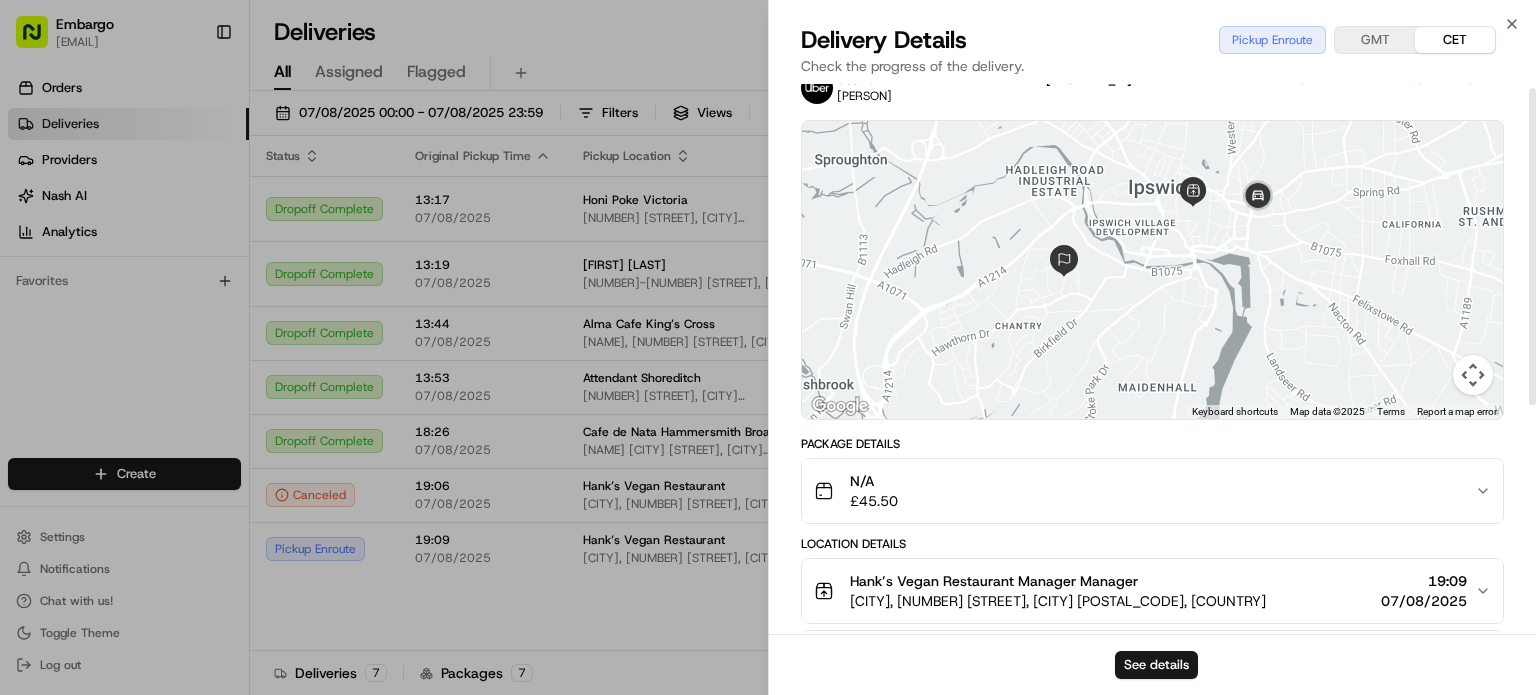 scroll, scrollTop: 0, scrollLeft: 0, axis: both 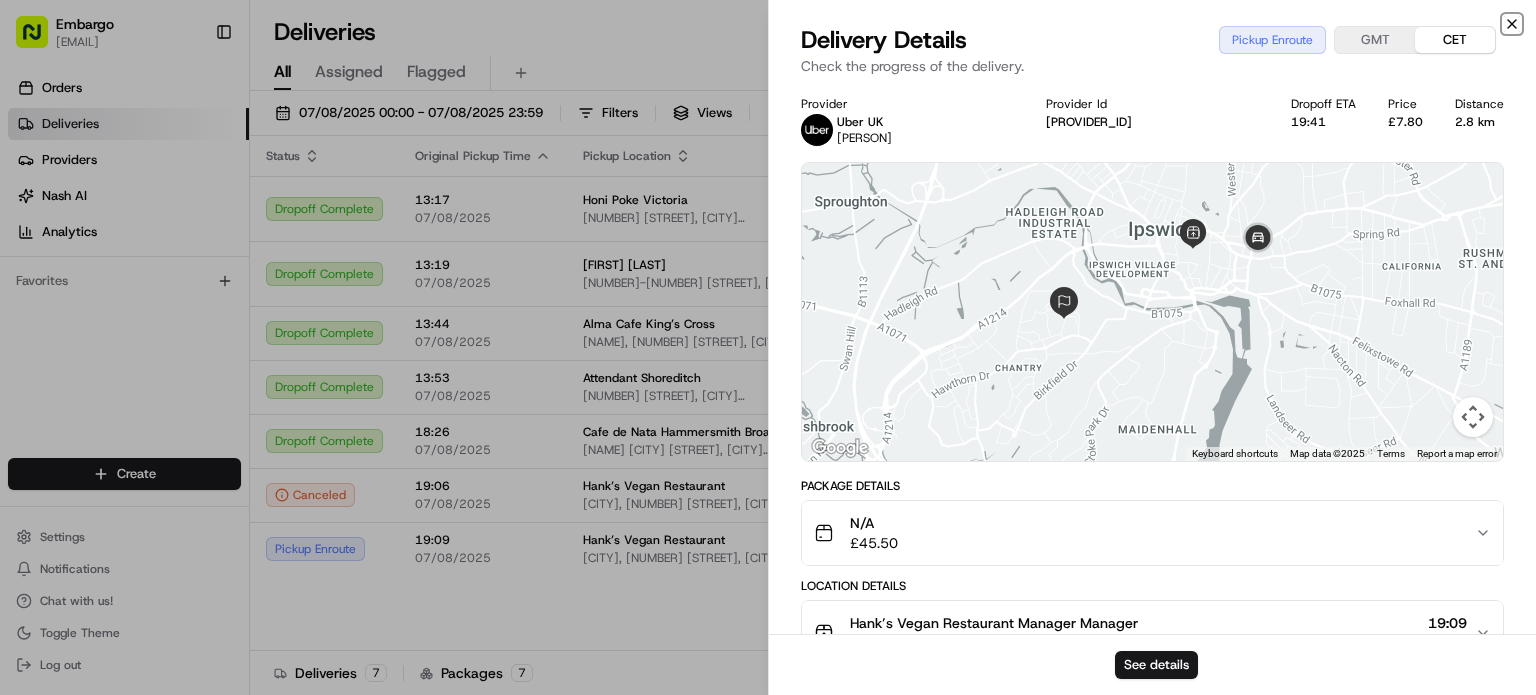 click 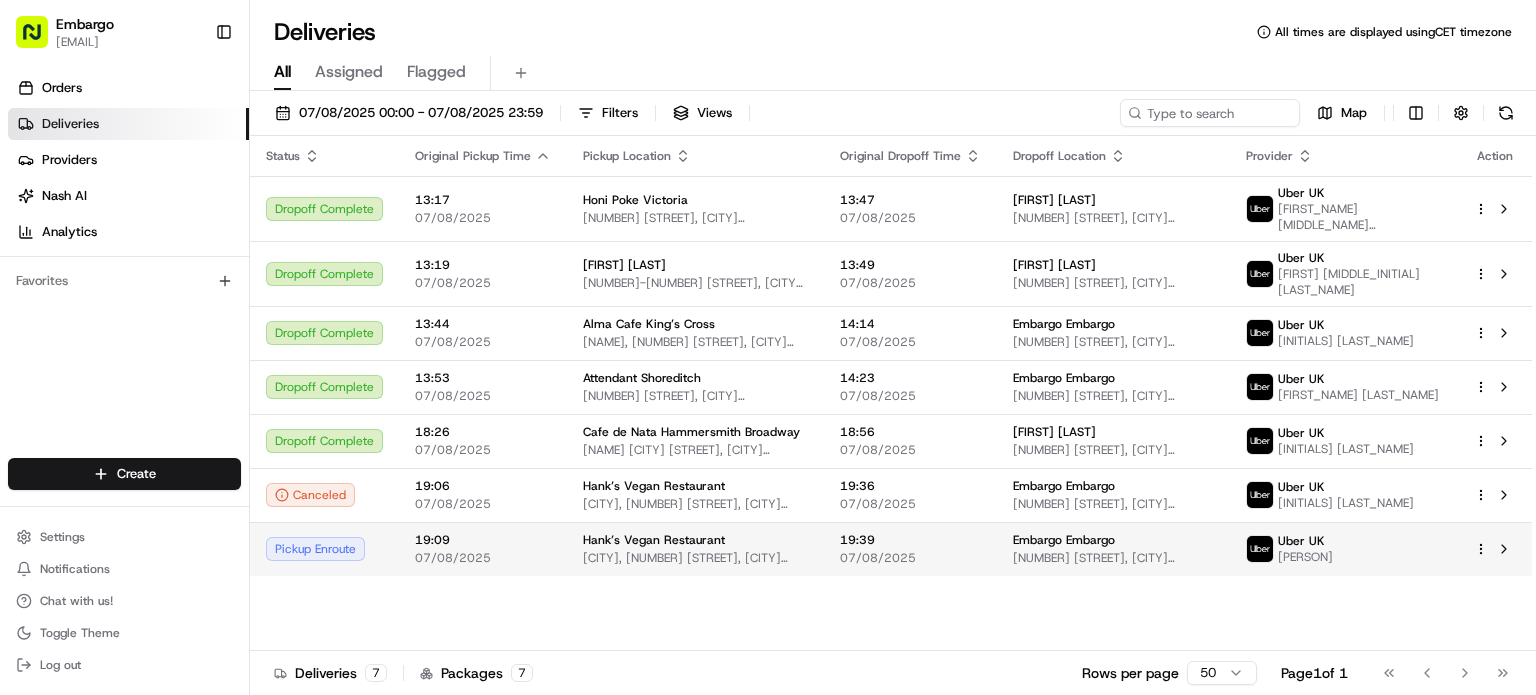 click on "[CITY], [NUMBER] [STREET], [CITY] [POSTAL_CODE], [COUNTRY]" at bounding box center (695, 558) 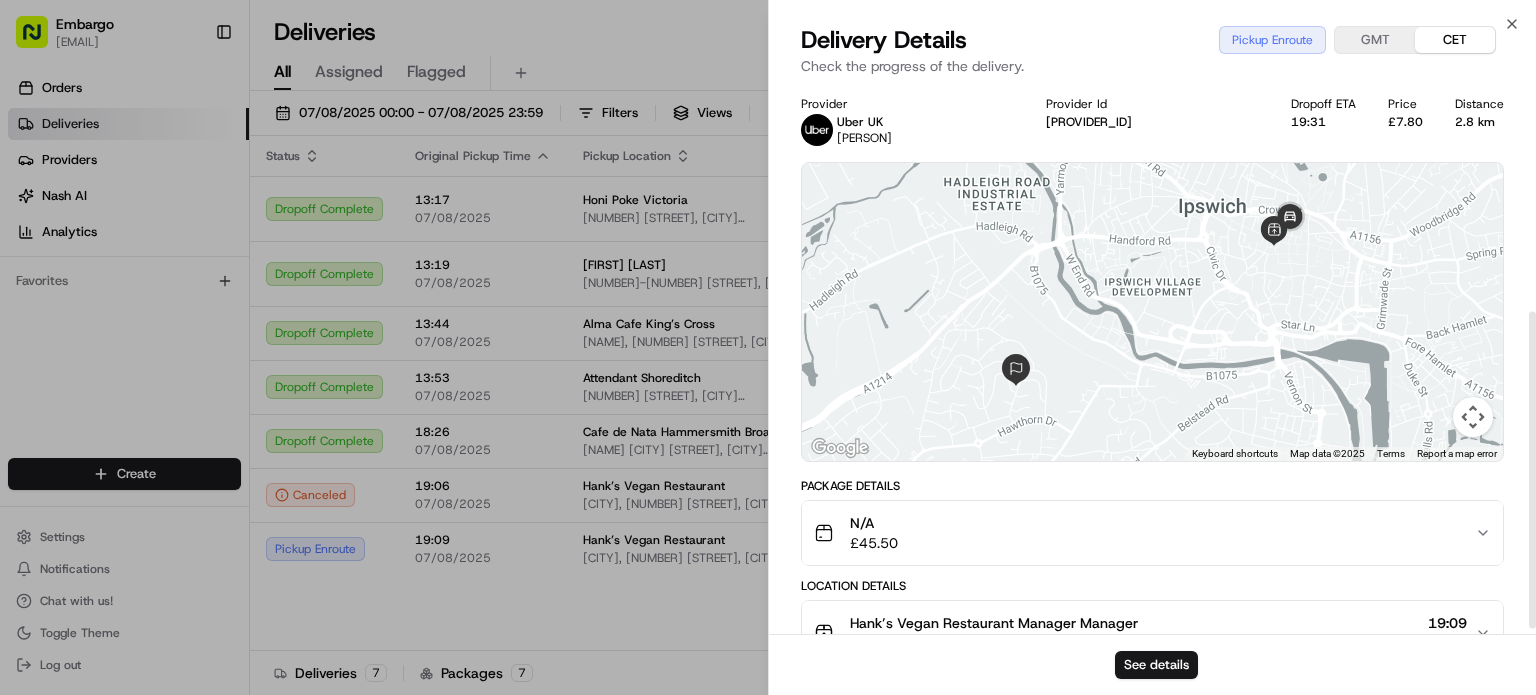 scroll, scrollTop: 404, scrollLeft: 0, axis: vertical 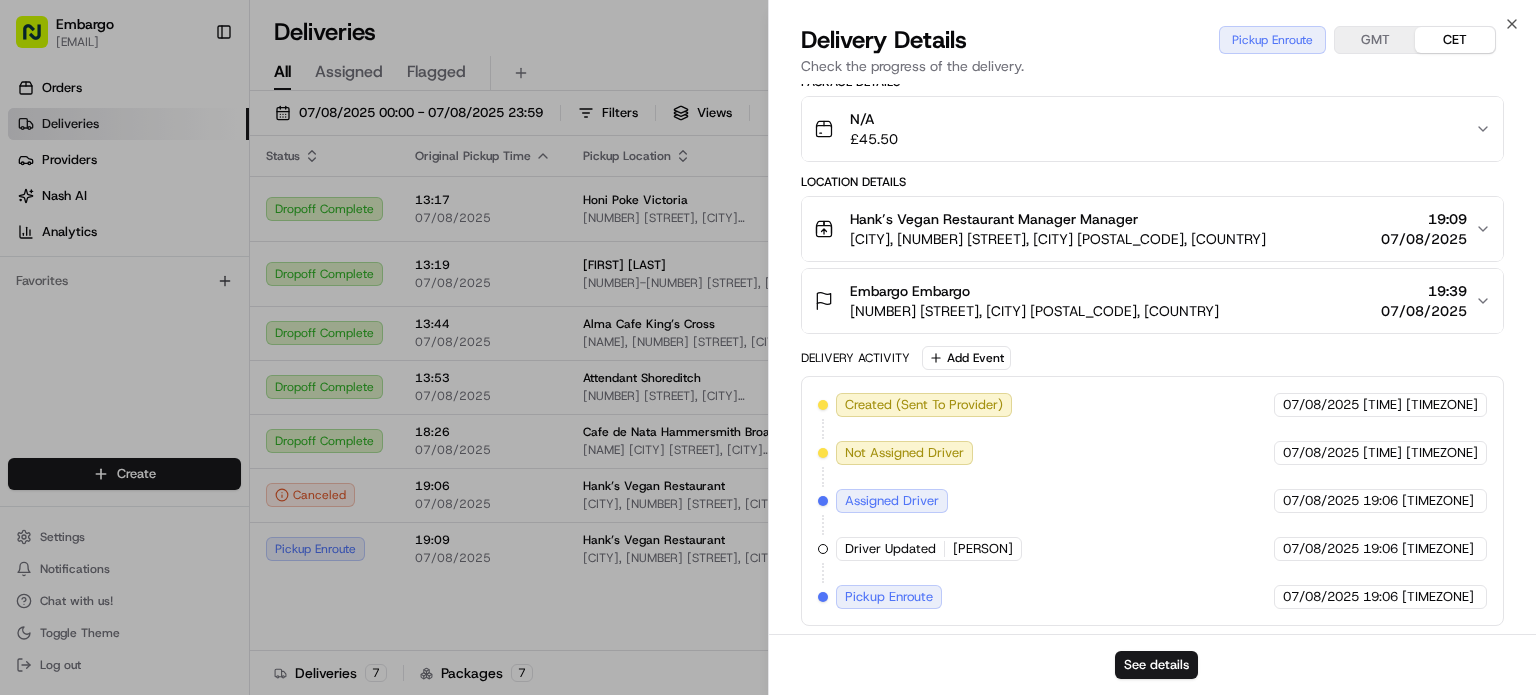 click on "Pickup Enroute" at bounding box center (889, 597) 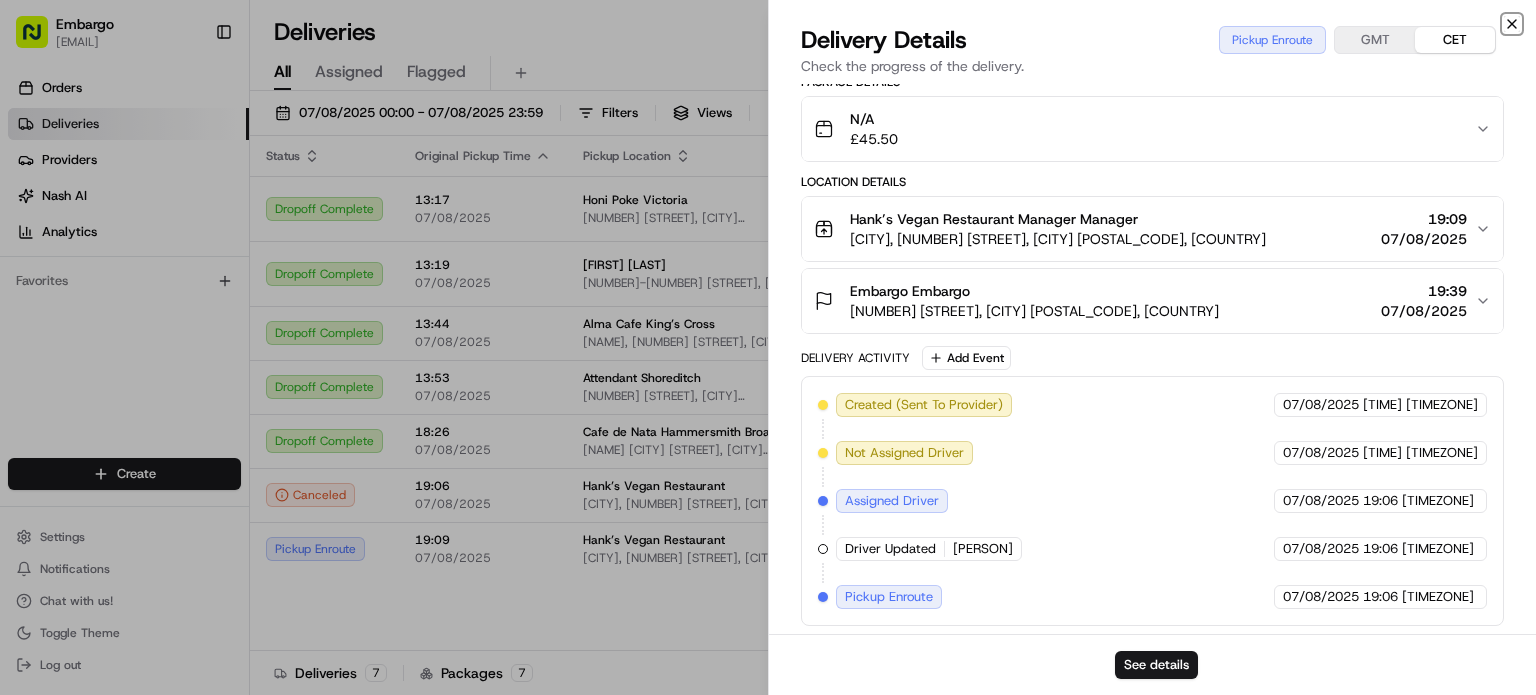 click 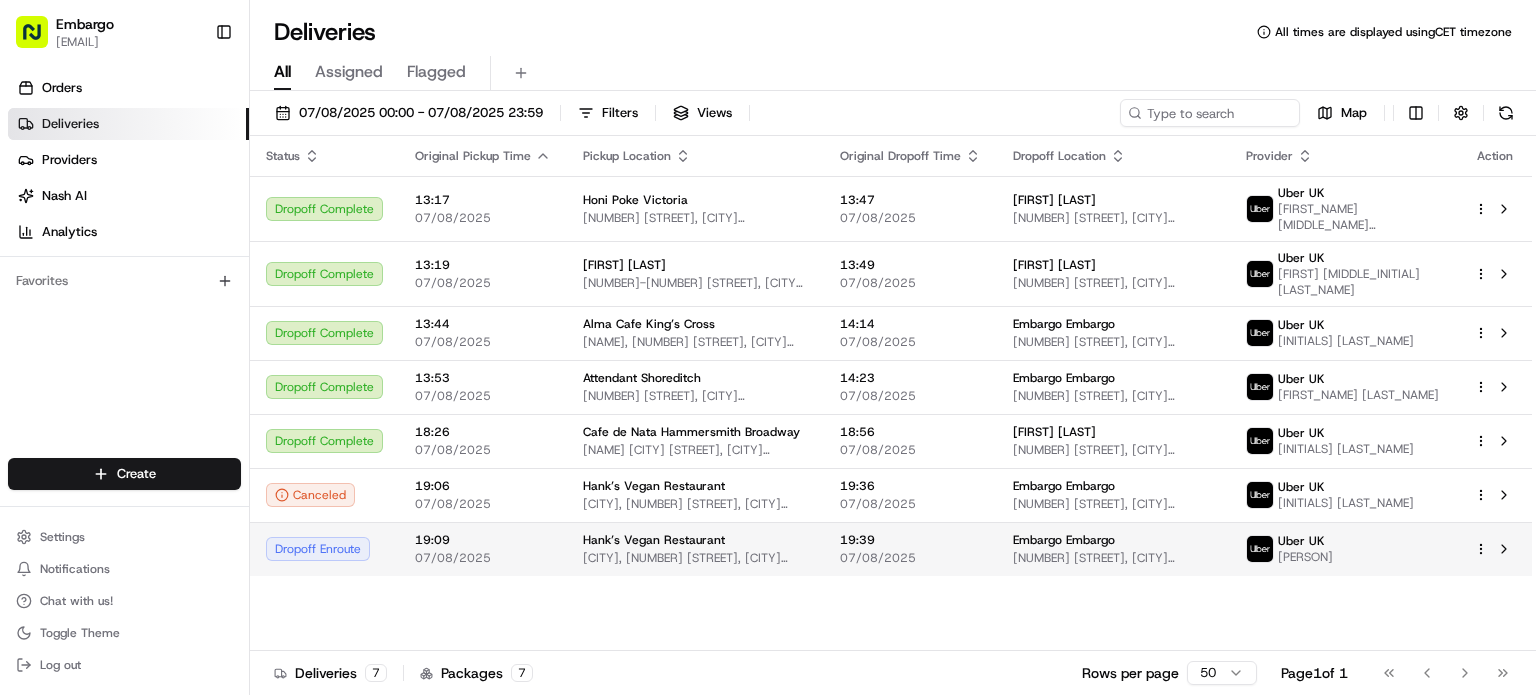 click on "07/08/2025" at bounding box center [483, 558] 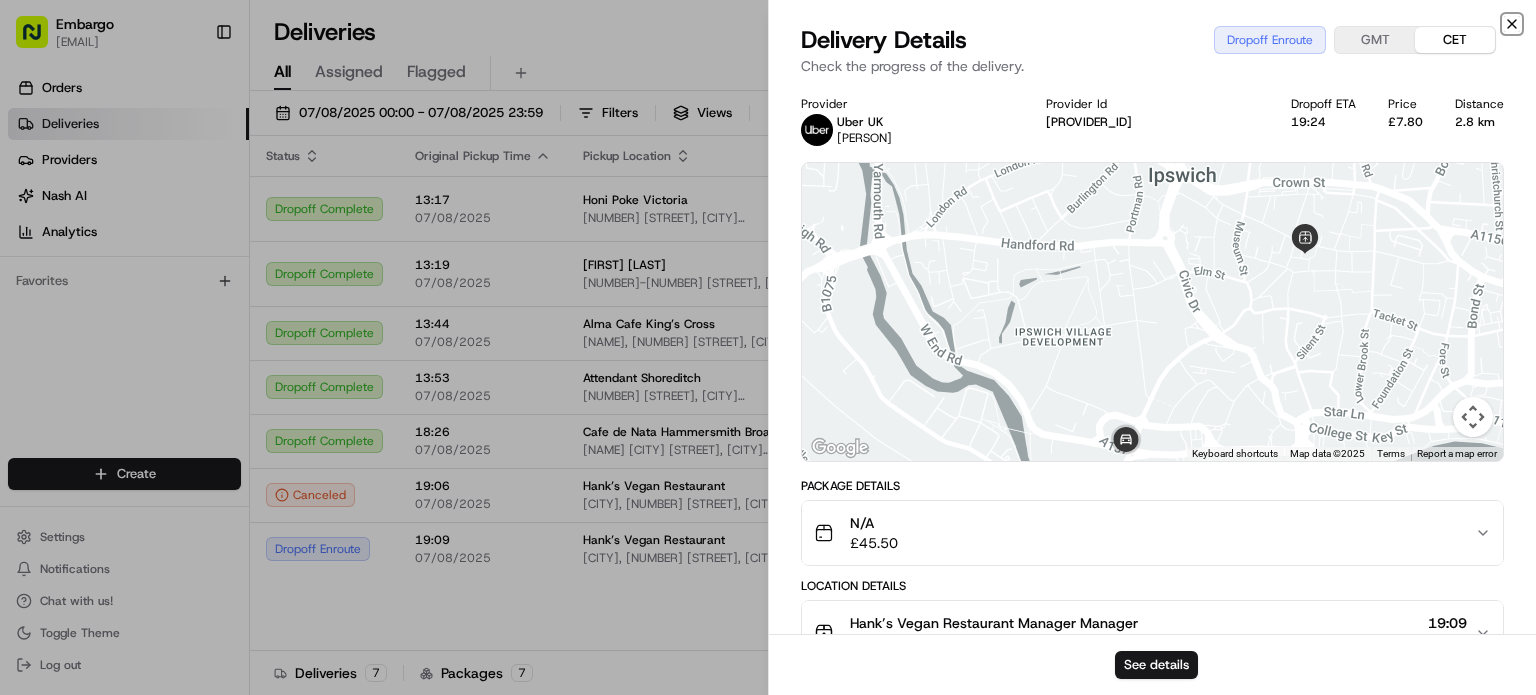 click 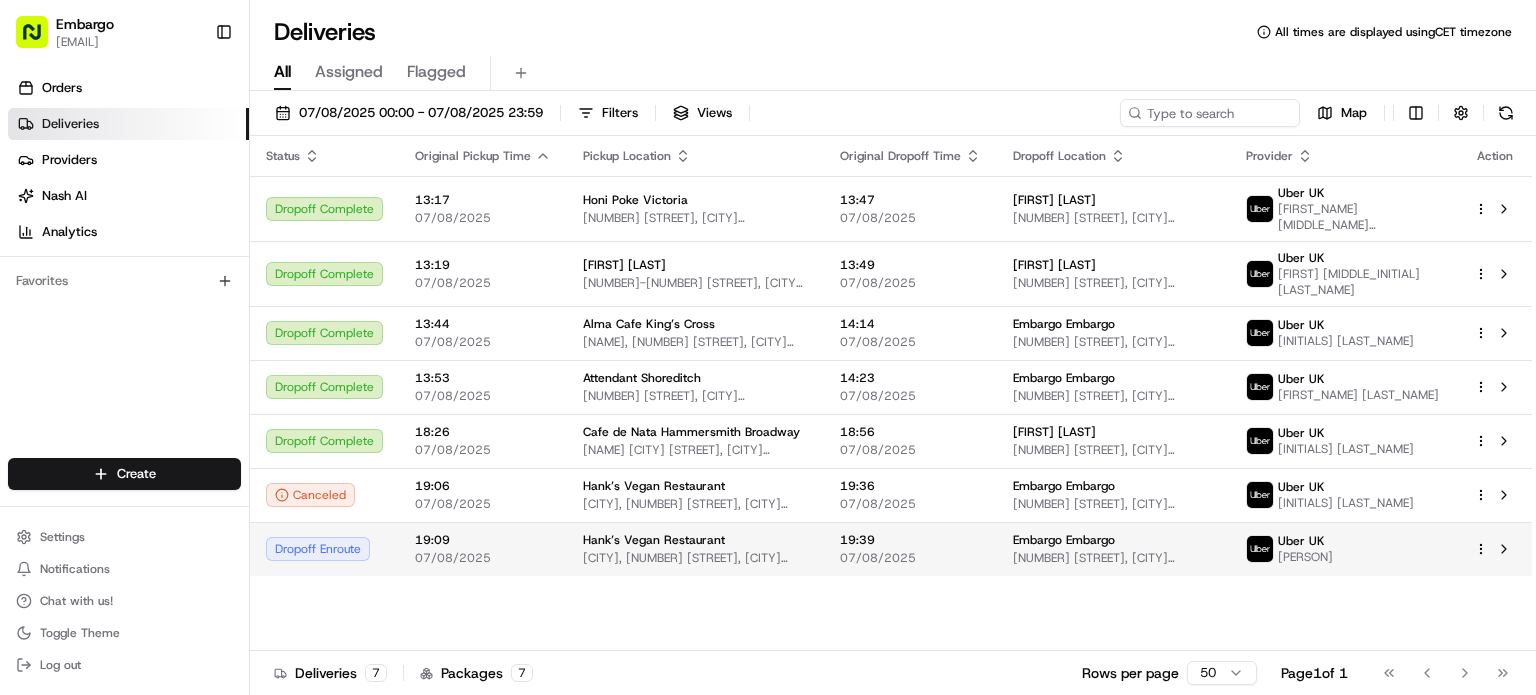 click on "Dropoff Enroute" at bounding box center (324, 549) 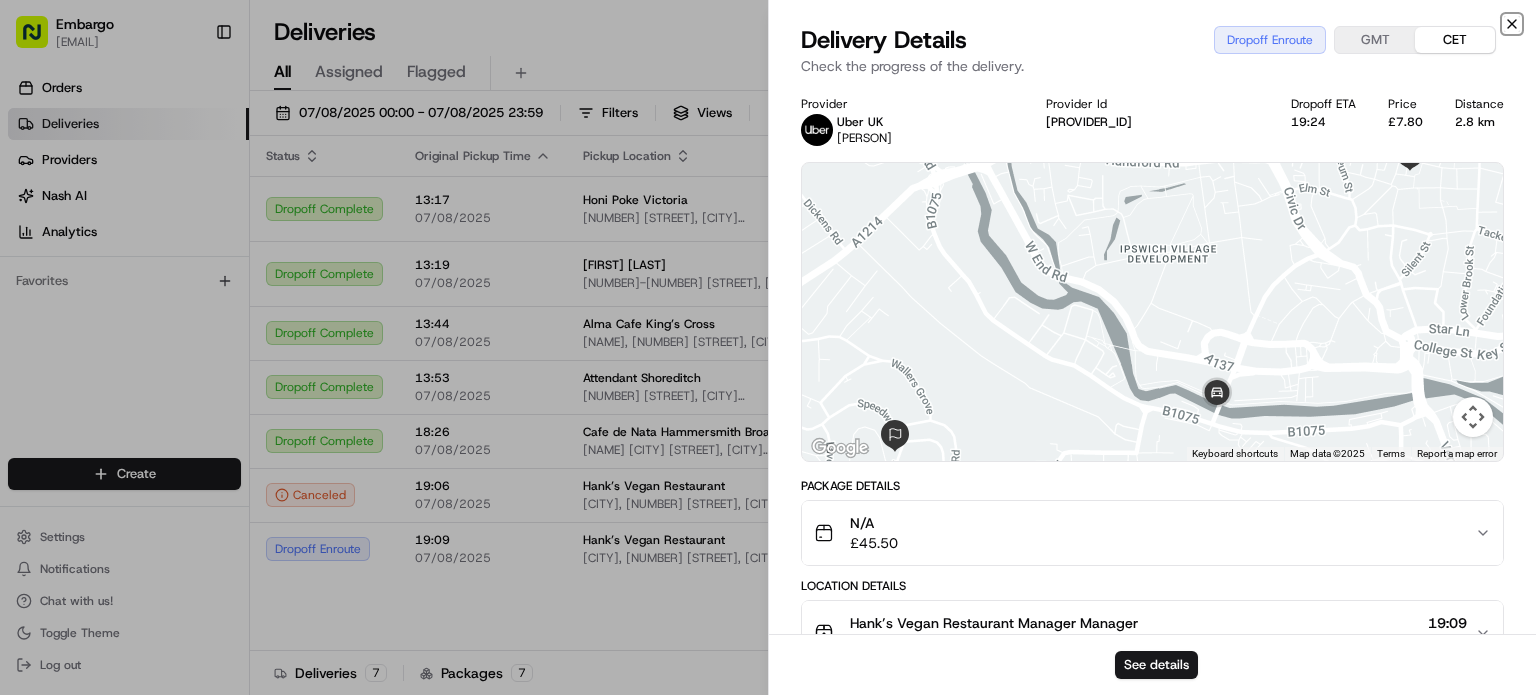 click 